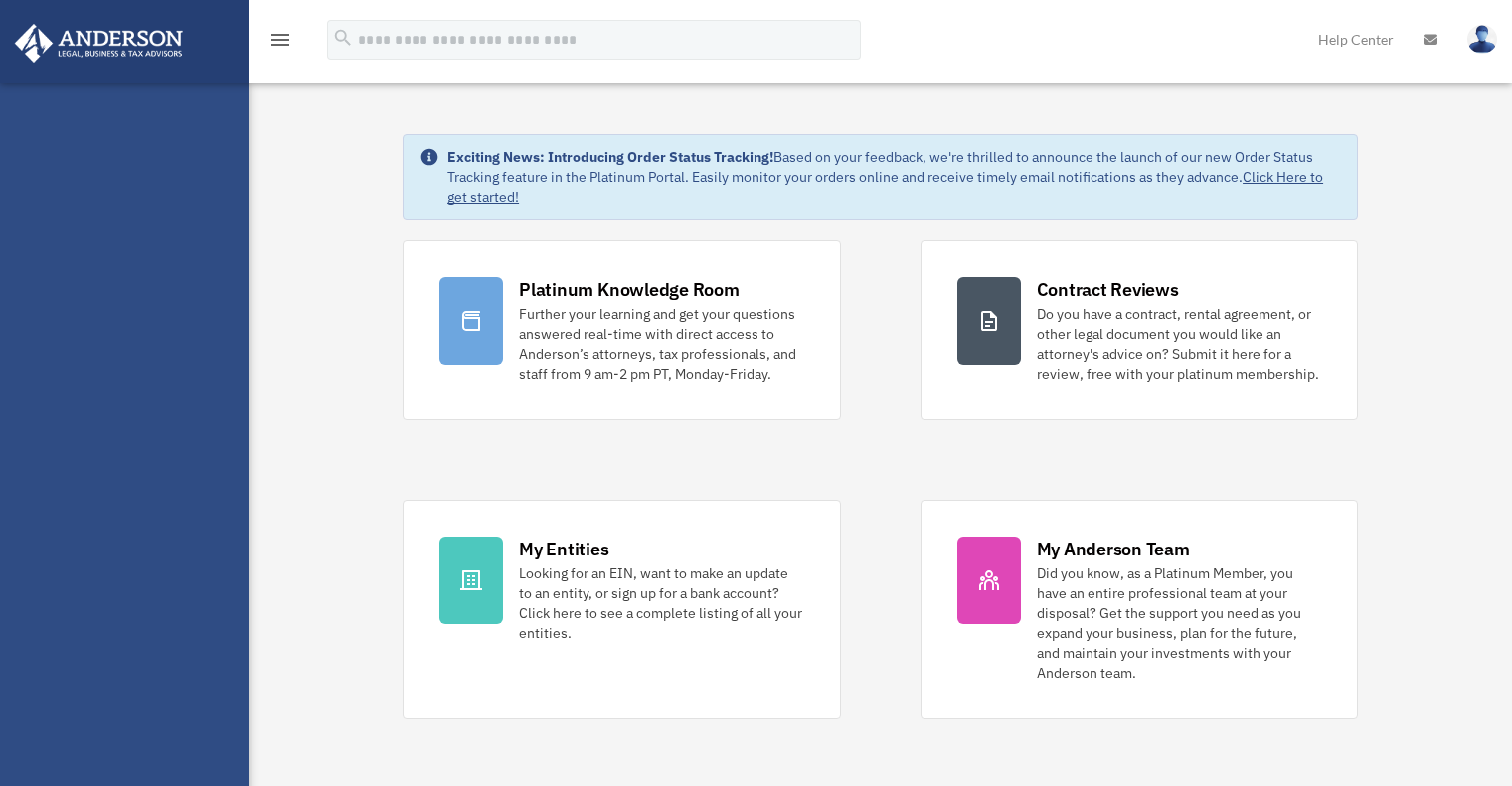 scroll, scrollTop: 0, scrollLeft: 0, axis: both 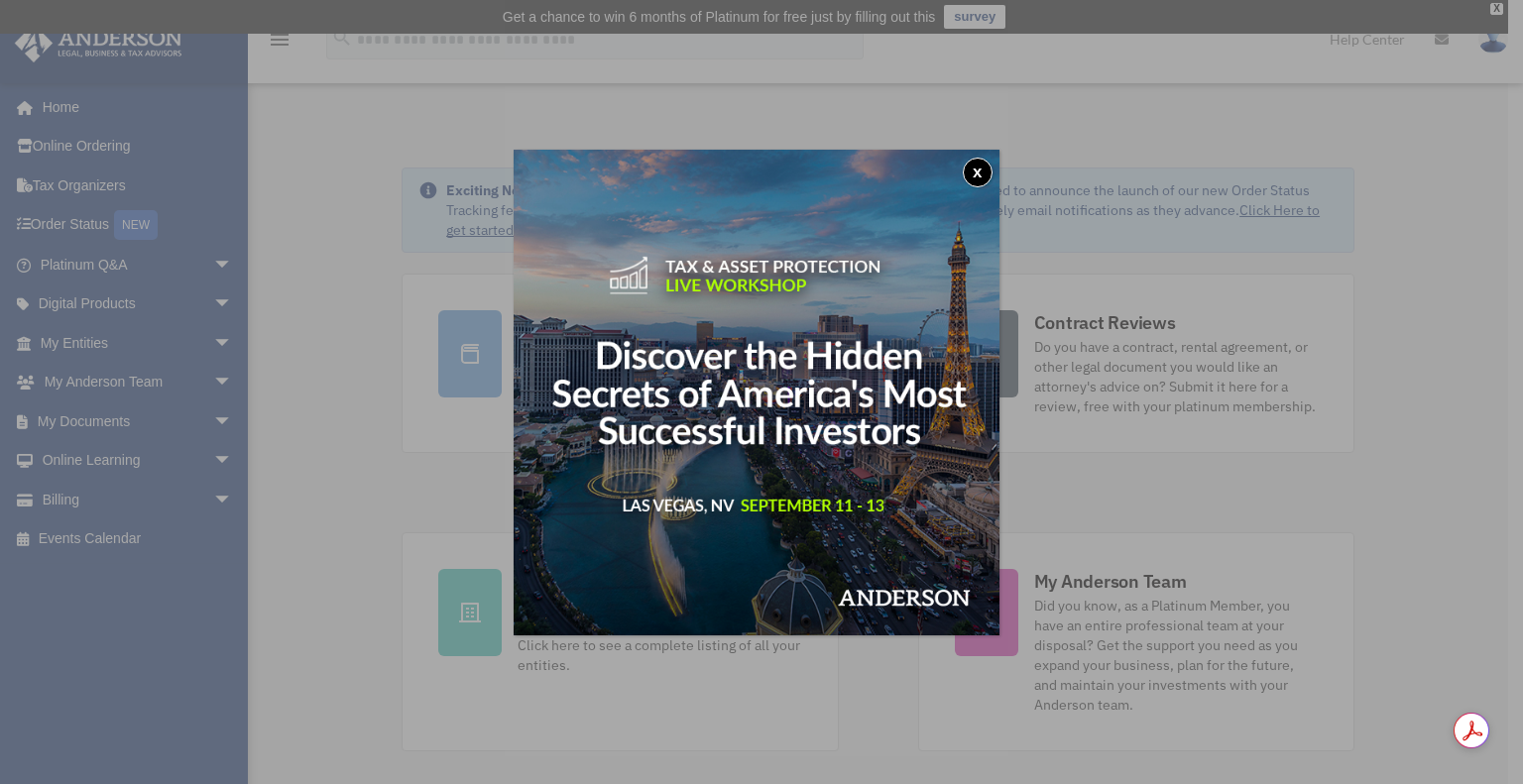 click on "x" at bounding box center (978, 172) 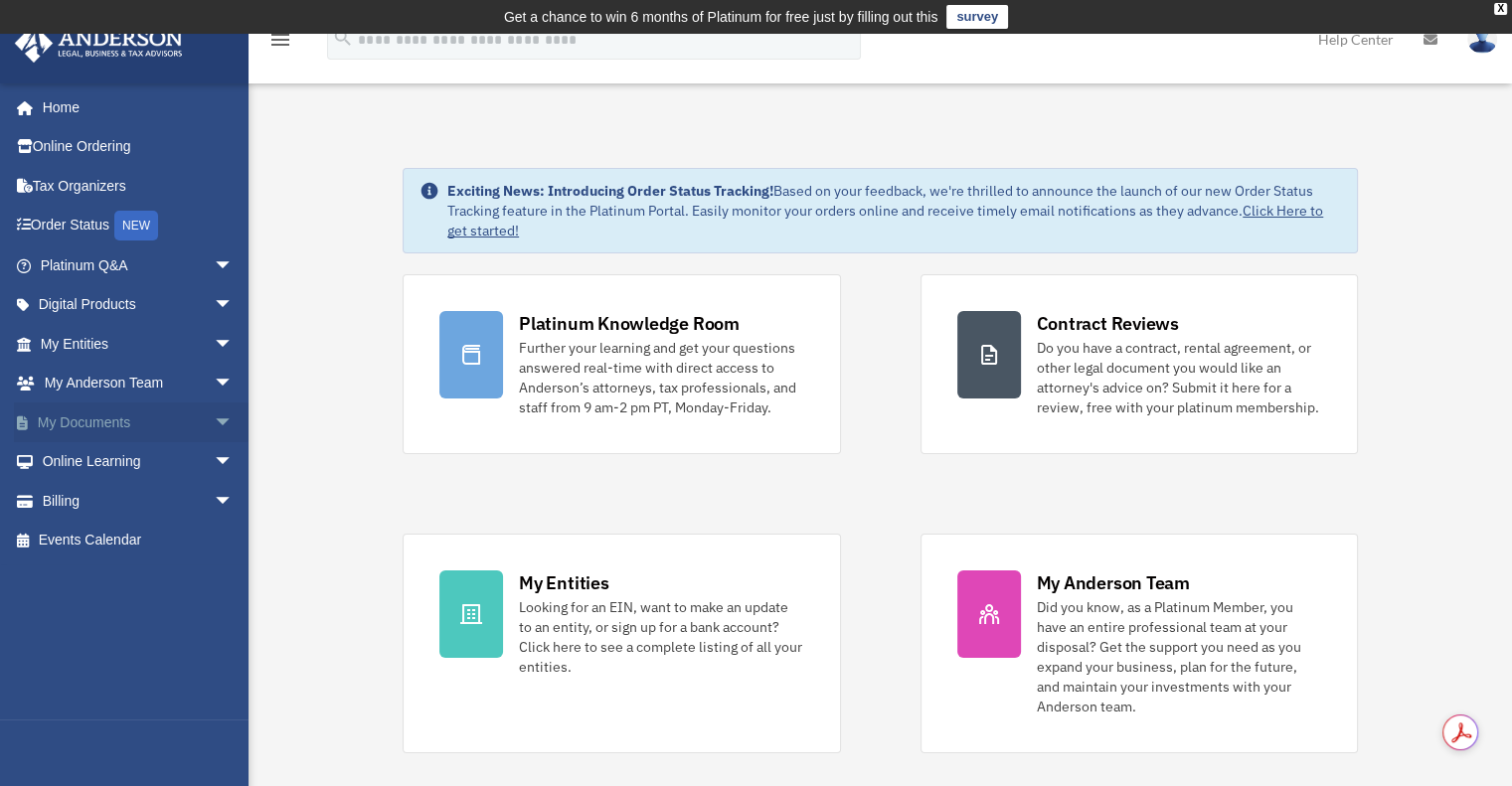 click on "arrow_drop_down" at bounding box center (234, 422) 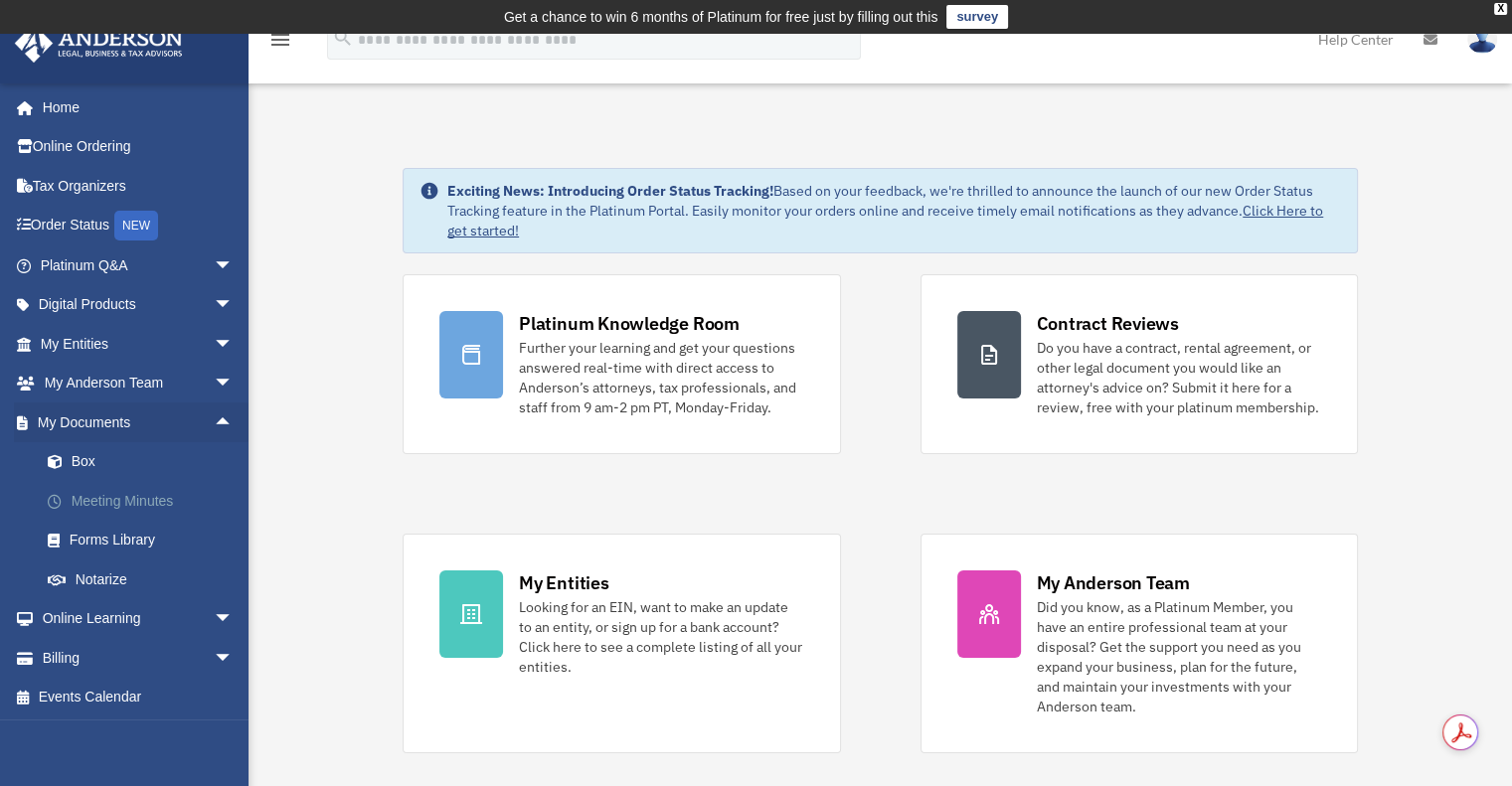 click on "Meeting Minutes" at bounding box center [145, 501] 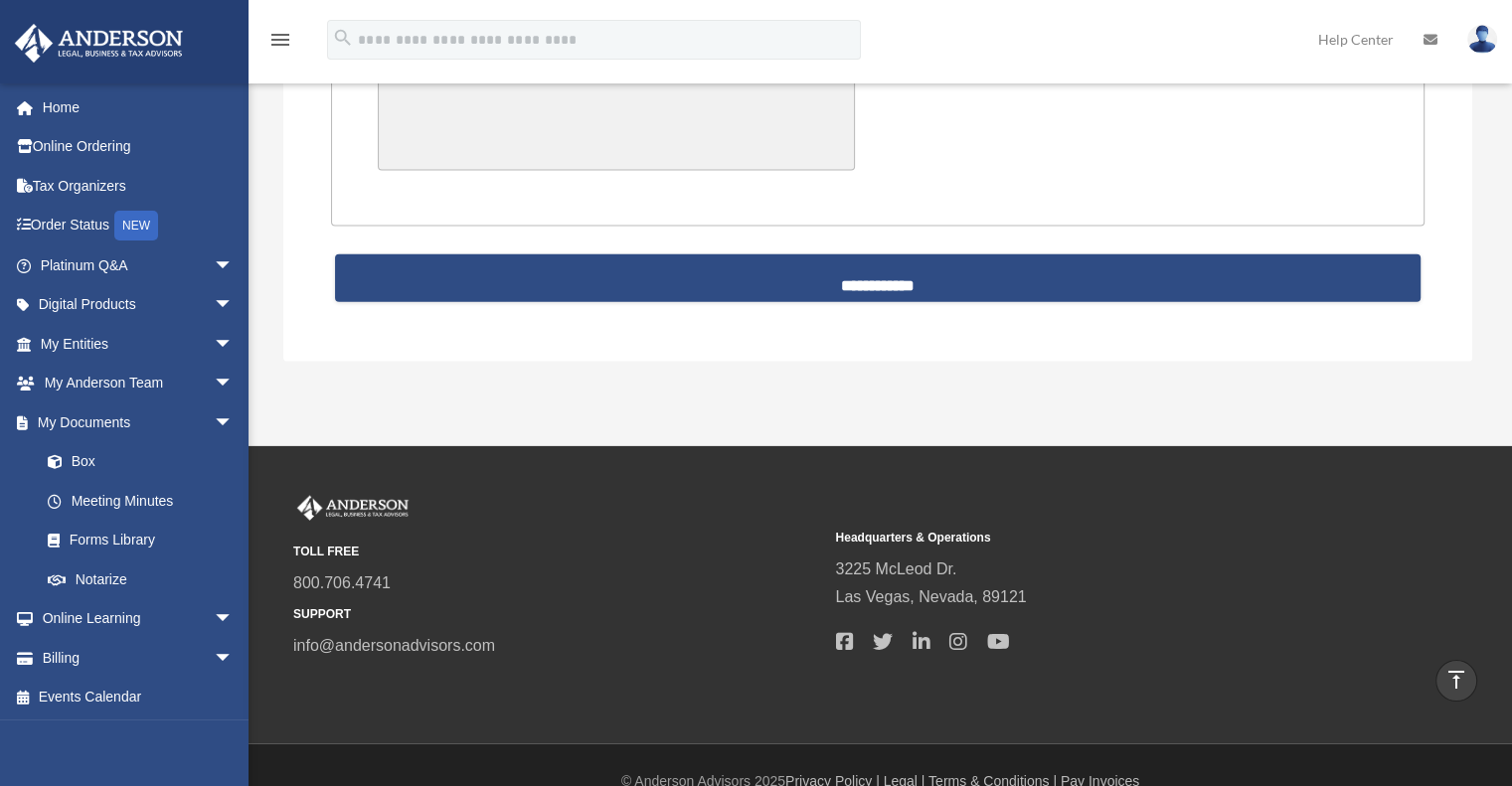 scroll, scrollTop: 4496, scrollLeft: 0, axis: vertical 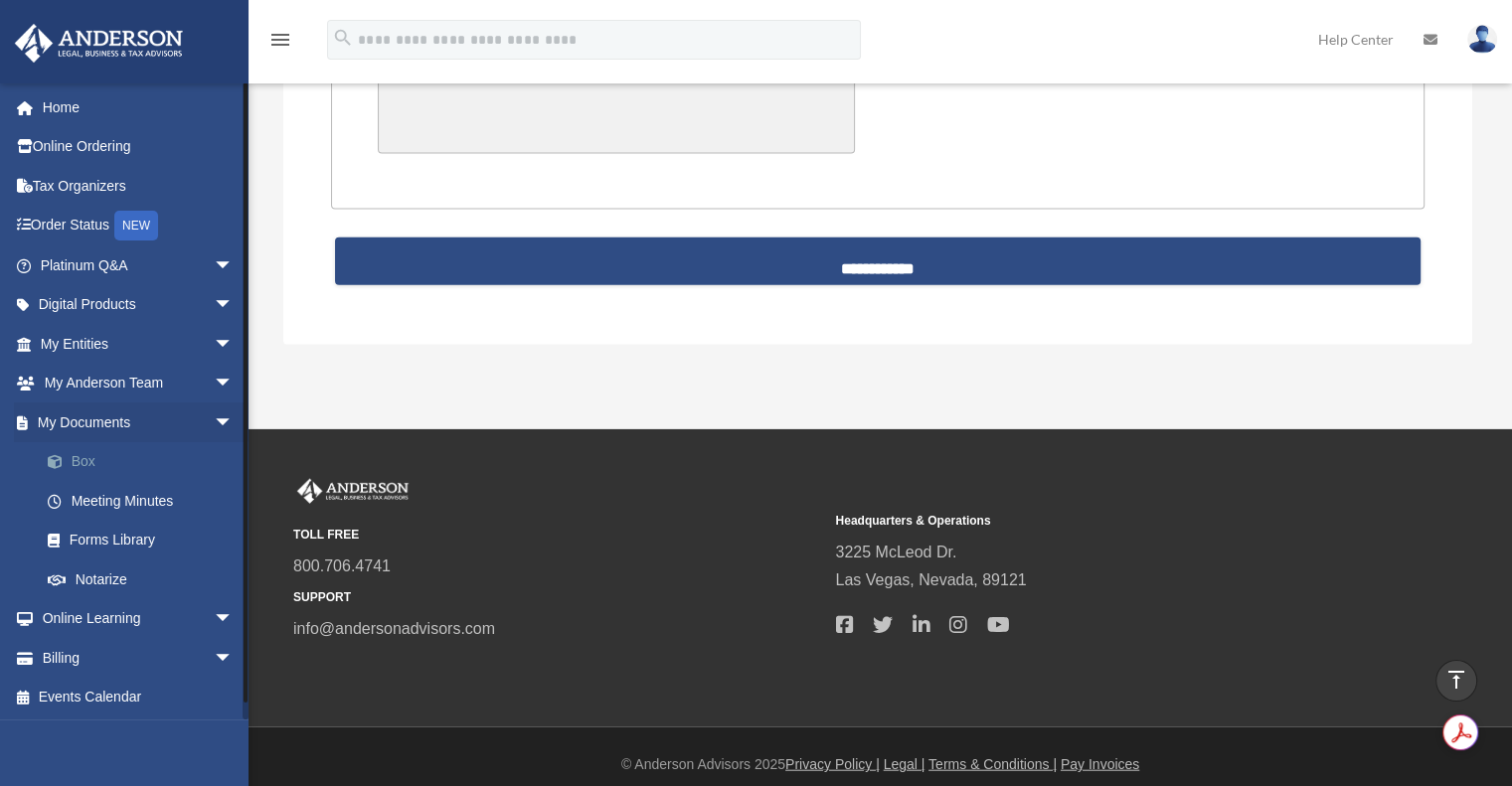 click on "Box" at bounding box center (145, 462) 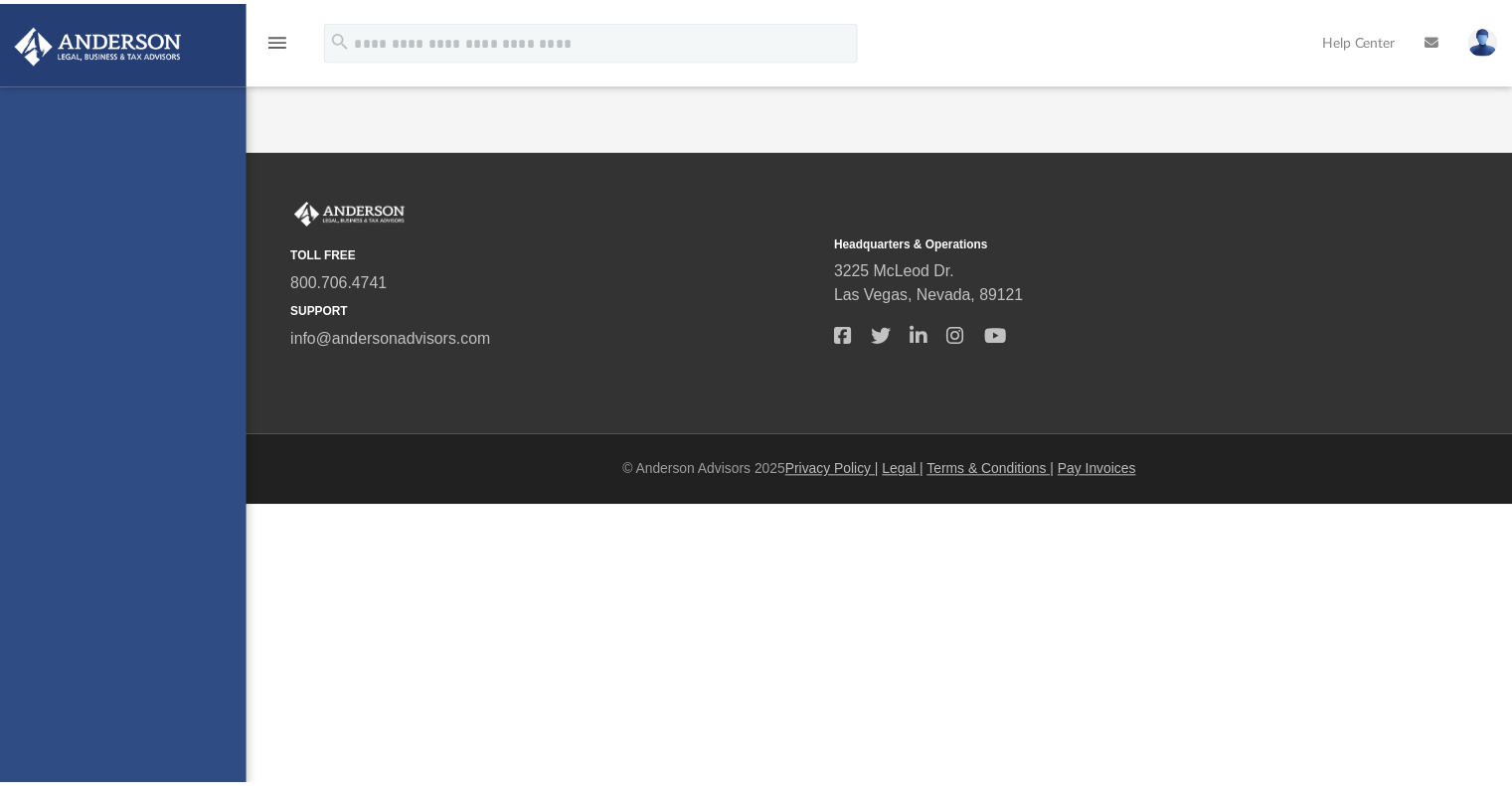 scroll, scrollTop: 0, scrollLeft: 0, axis: both 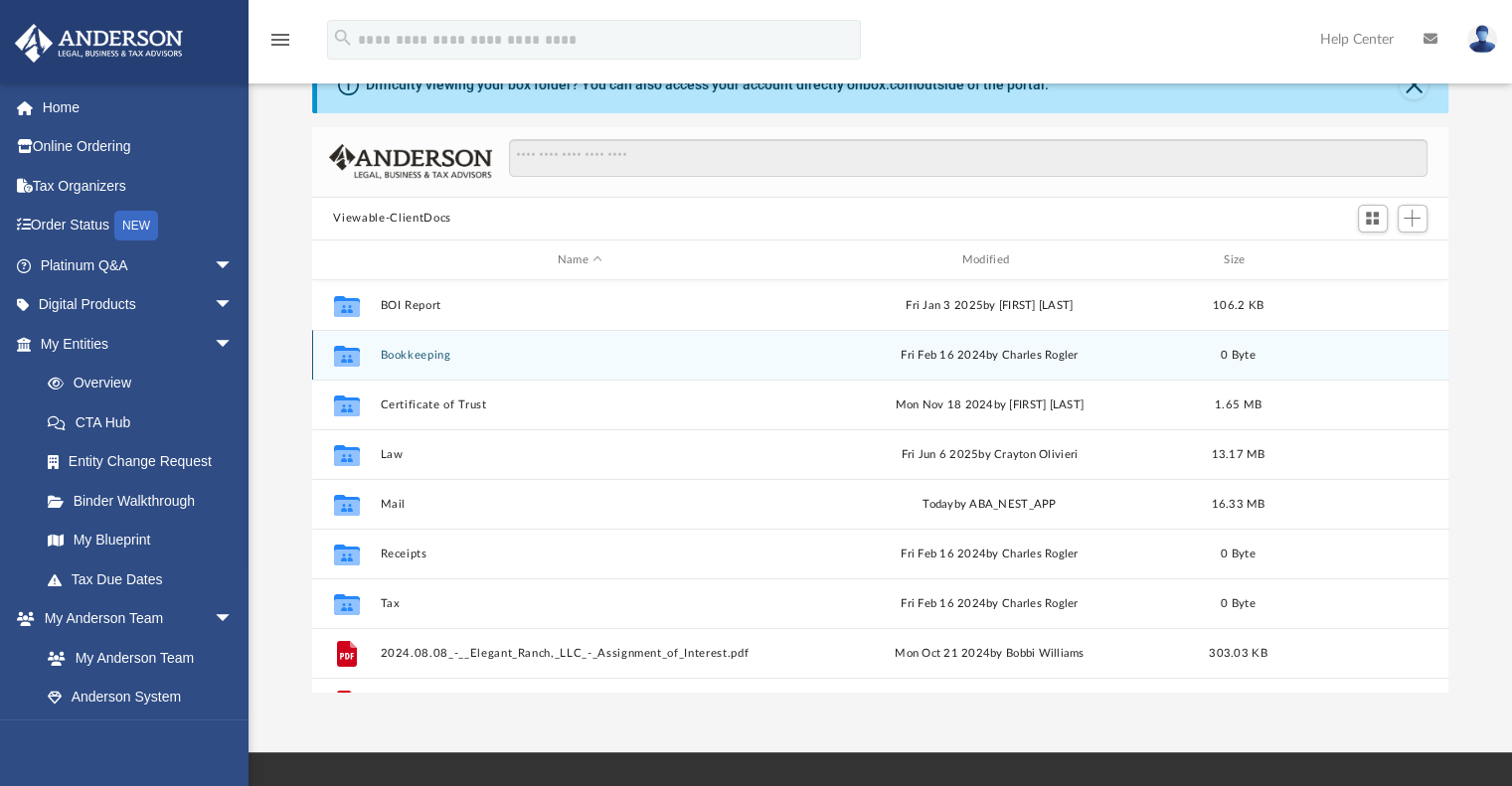 click on "Bookkeeping" at bounding box center (580, 355) 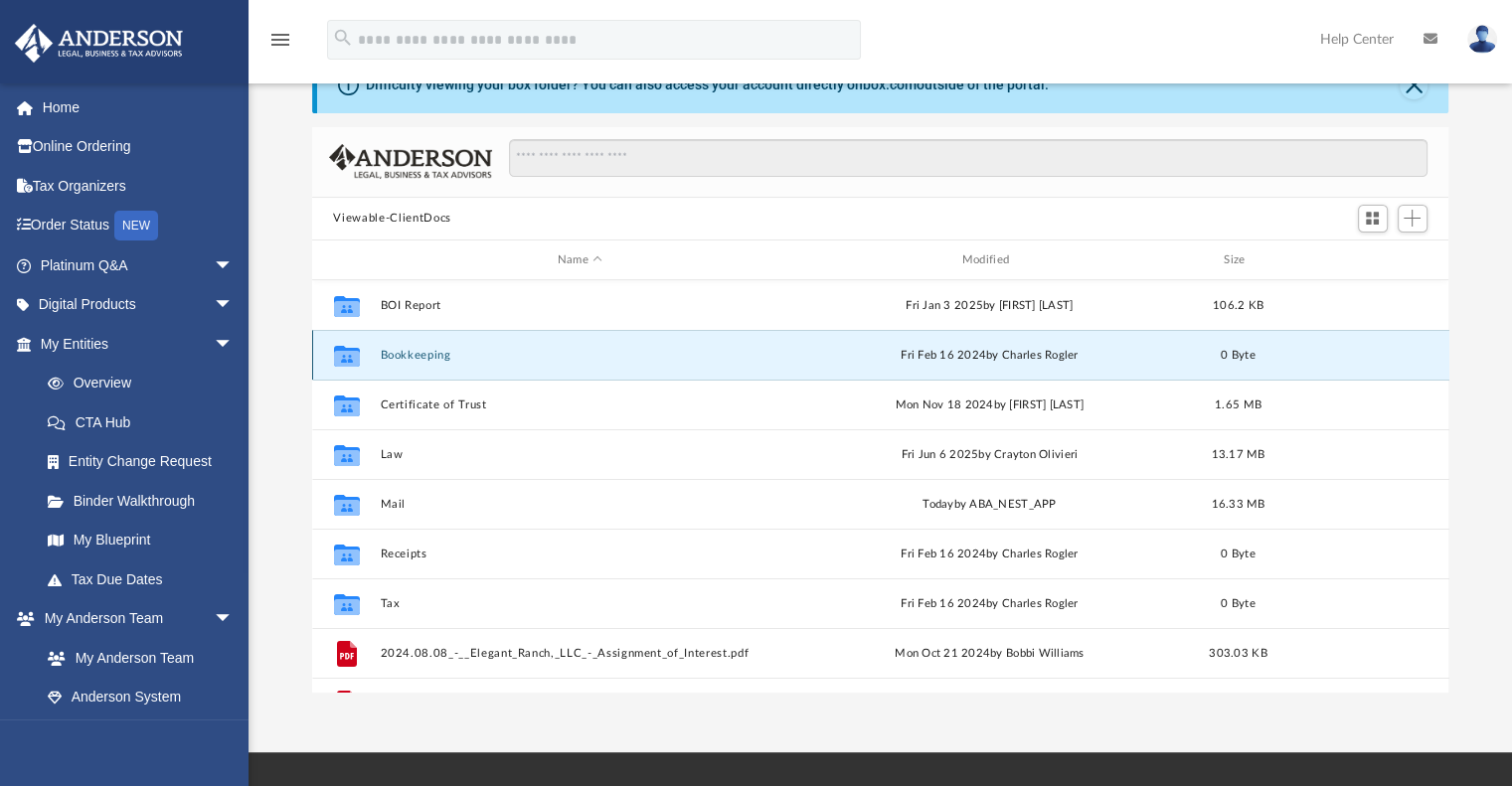 click on "Bookkeeping" at bounding box center (580, 355) 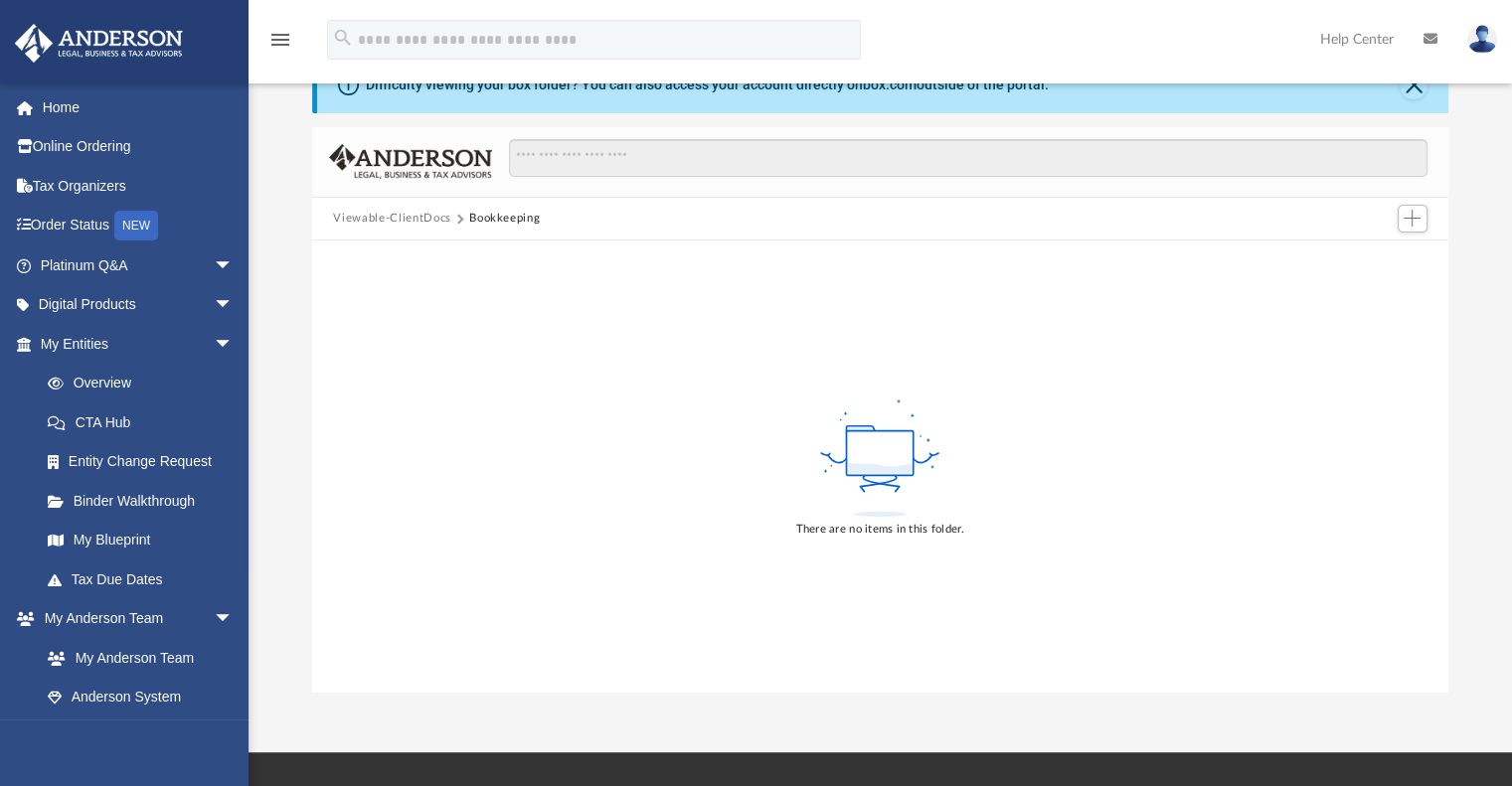 click on "Viewable-ClientDocs" at bounding box center (392, 219) 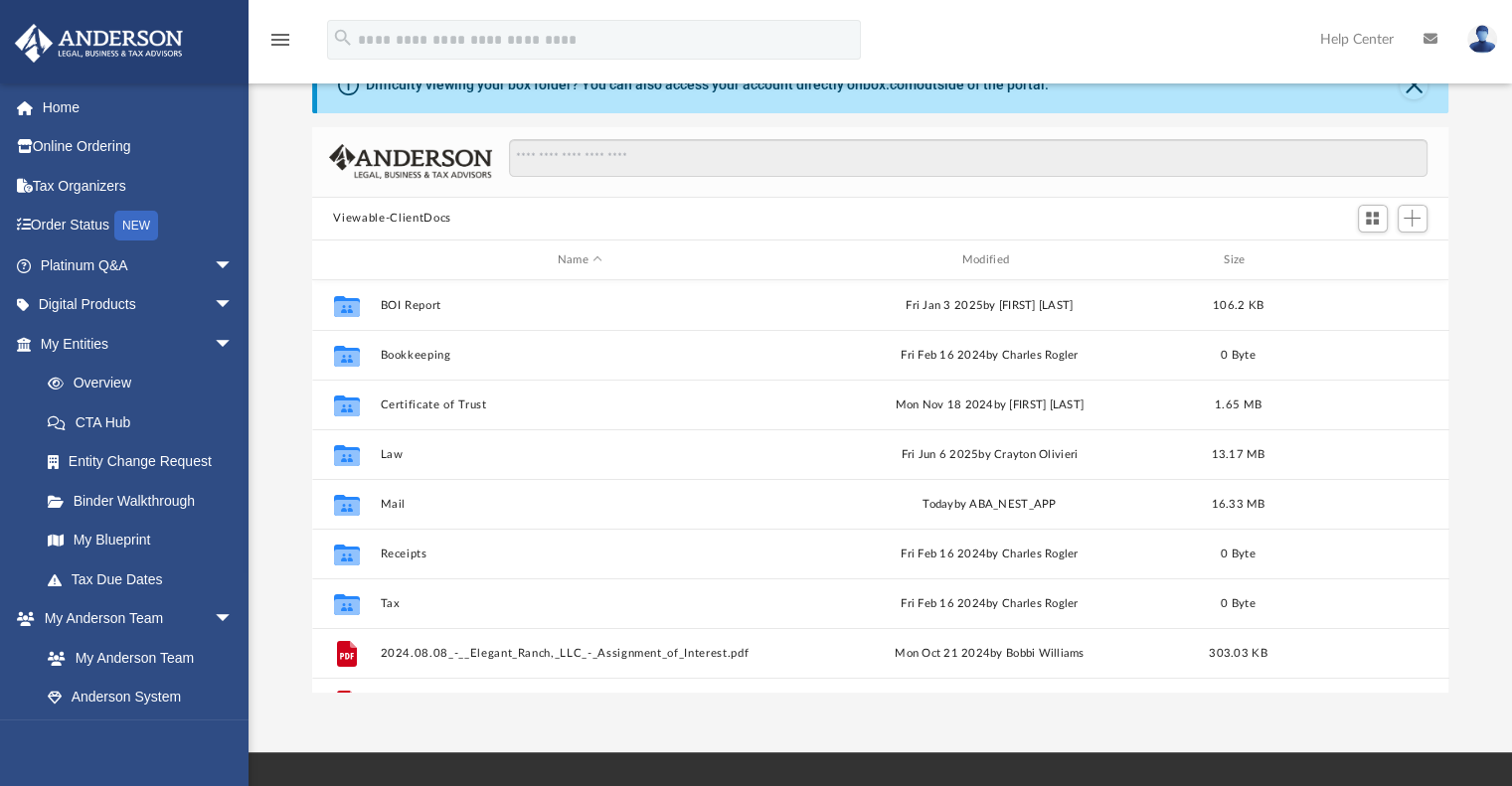 scroll, scrollTop: 16, scrollLeft: 16, axis: both 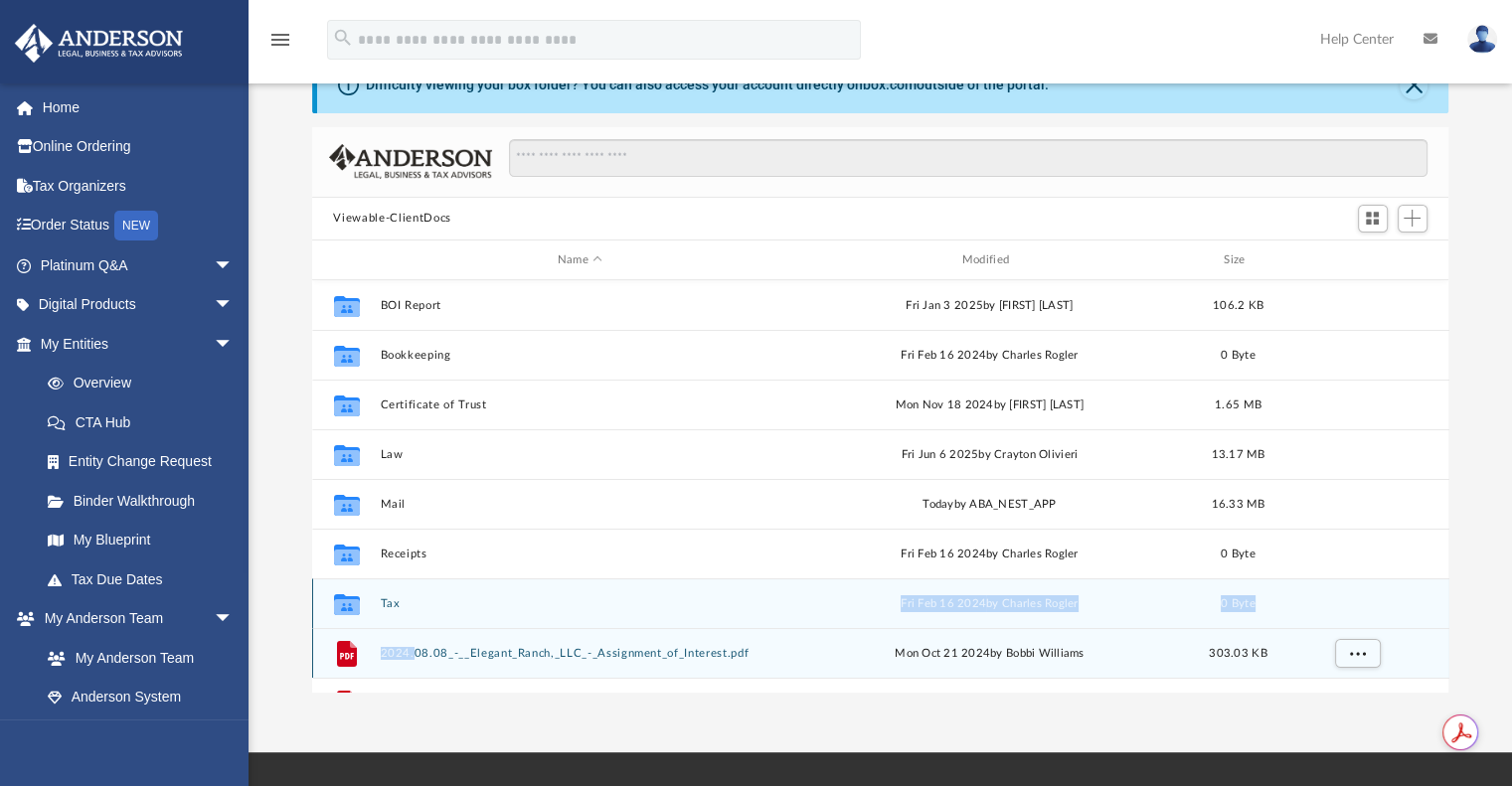 click on "Collaborated Folder BOI Report Fri Jan 3 2025   by [FIRST] [LAST] 106.2 KB Collaborated Folder Bookkeeping Fri Feb 16 2024   by [FIRST] [LAST] 0 Byte Collaborated Folder Certificate of Trust Mon Nov 18 2024   by [FIRST] [LAST] 1.65 MB Collaborated Folder Law Fri Jun 6 2025   by [FIRST] [LAST] 13.17 MB Collaborated Folder Mail today   by ABA_NEST_APP 16.33 MB Collaborated Folder Receipts Fri Feb 16 2024   by [FIRST] [LAST] 0 Byte Collaborated Folder Tax Fri Feb 16 2024   by [FIRST] [LAST] 0 Byte File 2024.08.08_-__Elegant_Ranch,_LLC_-_Assignment_of_Interest.pdf Mon Oct 21 2024   by [FIRST] [LAST] 303.03 KB File LIVING TRUST QUESTIONNAIRE.pdf Sun Feb 25 2024   by [FIRST] [LAST] 5.85 MB File Living Will 032124.pdf Thu Mar 21 2024   by [FIRST] [LAST] 4.51 MB" at bounding box center (881, 529) 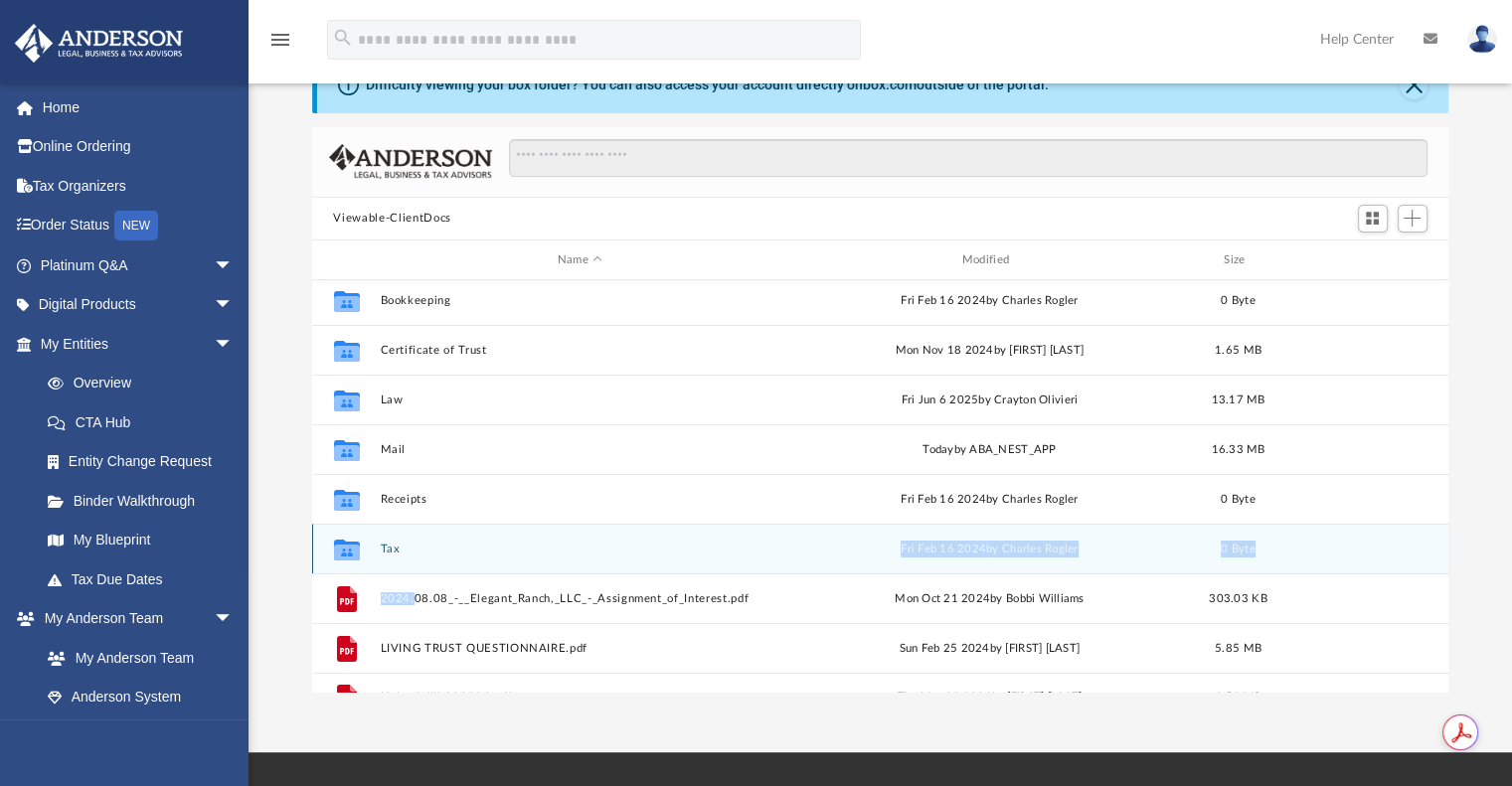 scroll, scrollTop: 84, scrollLeft: 0, axis: vertical 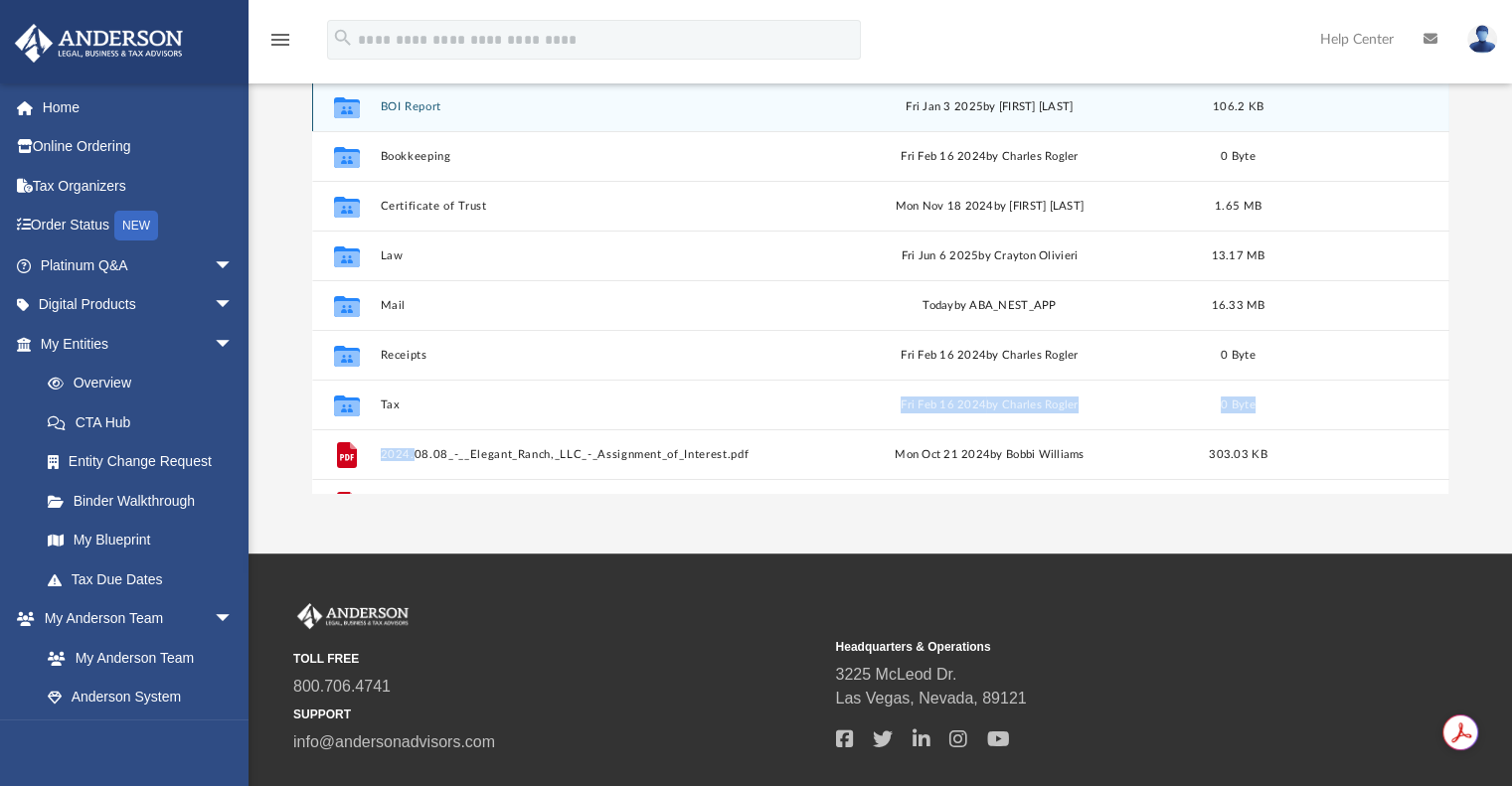 click on "BOI Report" at bounding box center (580, 106) 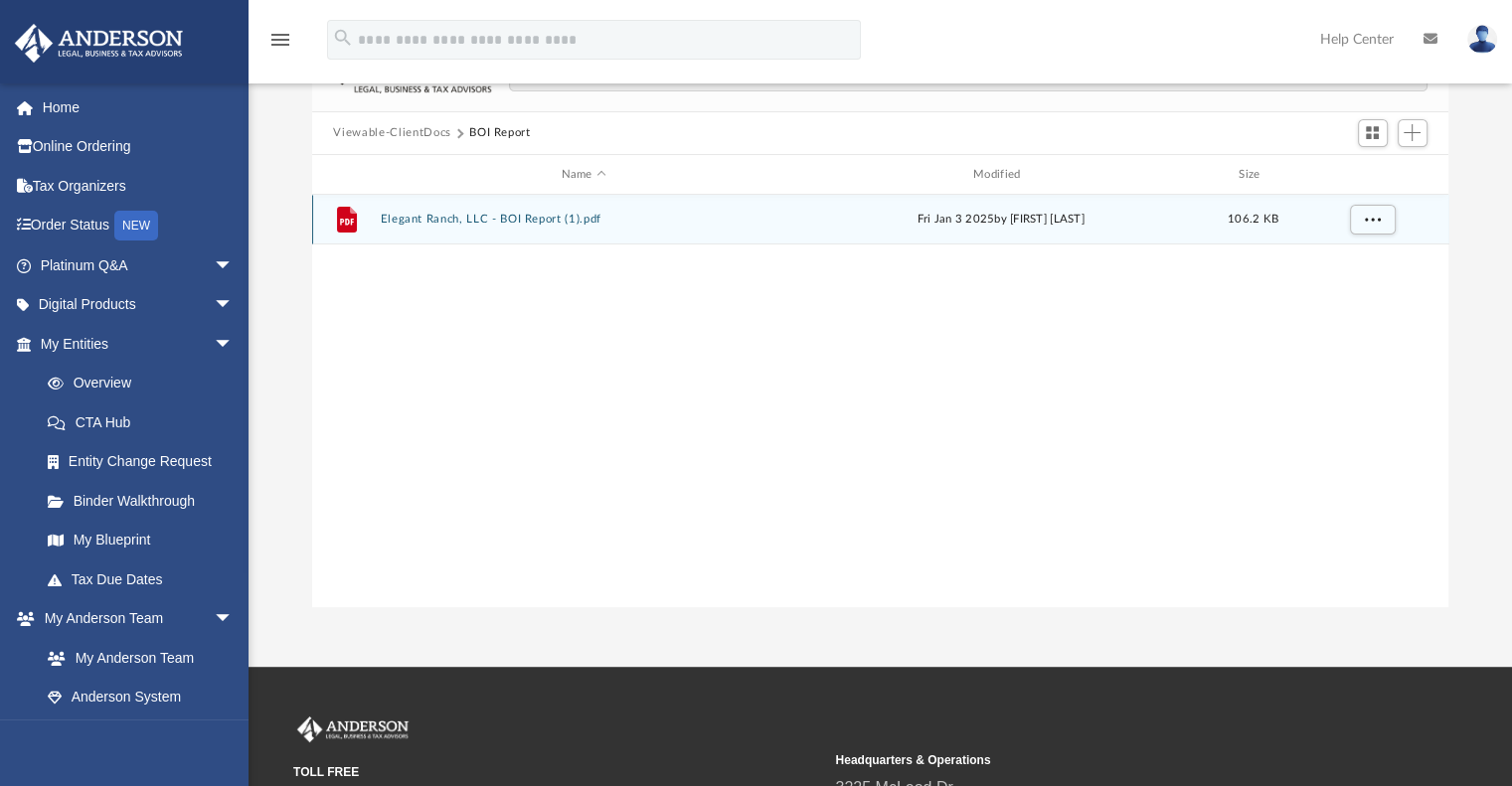 scroll, scrollTop: 0, scrollLeft: 0, axis: both 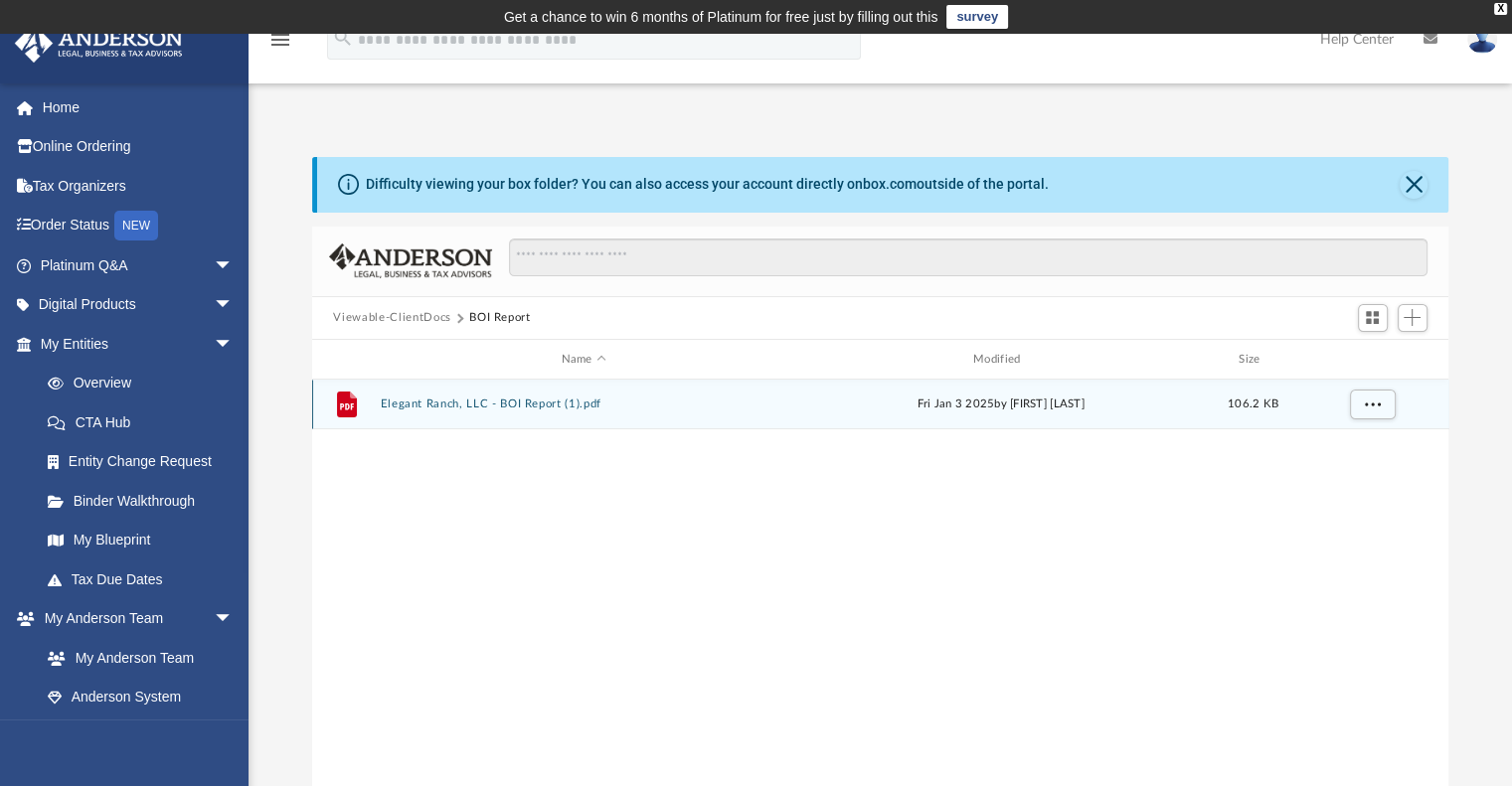 click on "Elegant Ranch, LLC - BOI Report (1).pdf" at bounding box center [584, 404] 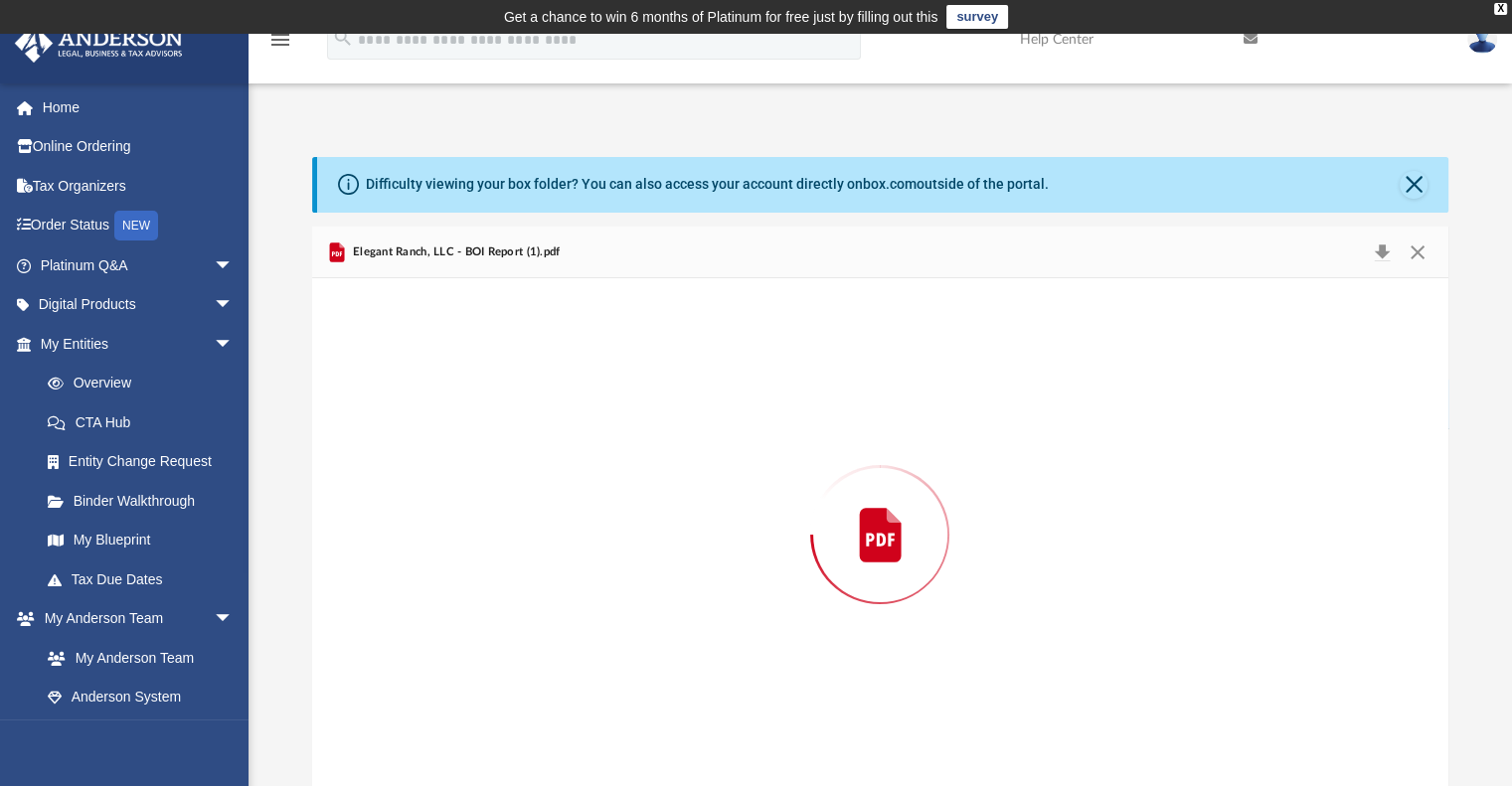 scroll, scrollTop: 5, scrollLeft: 0, axis: vertical 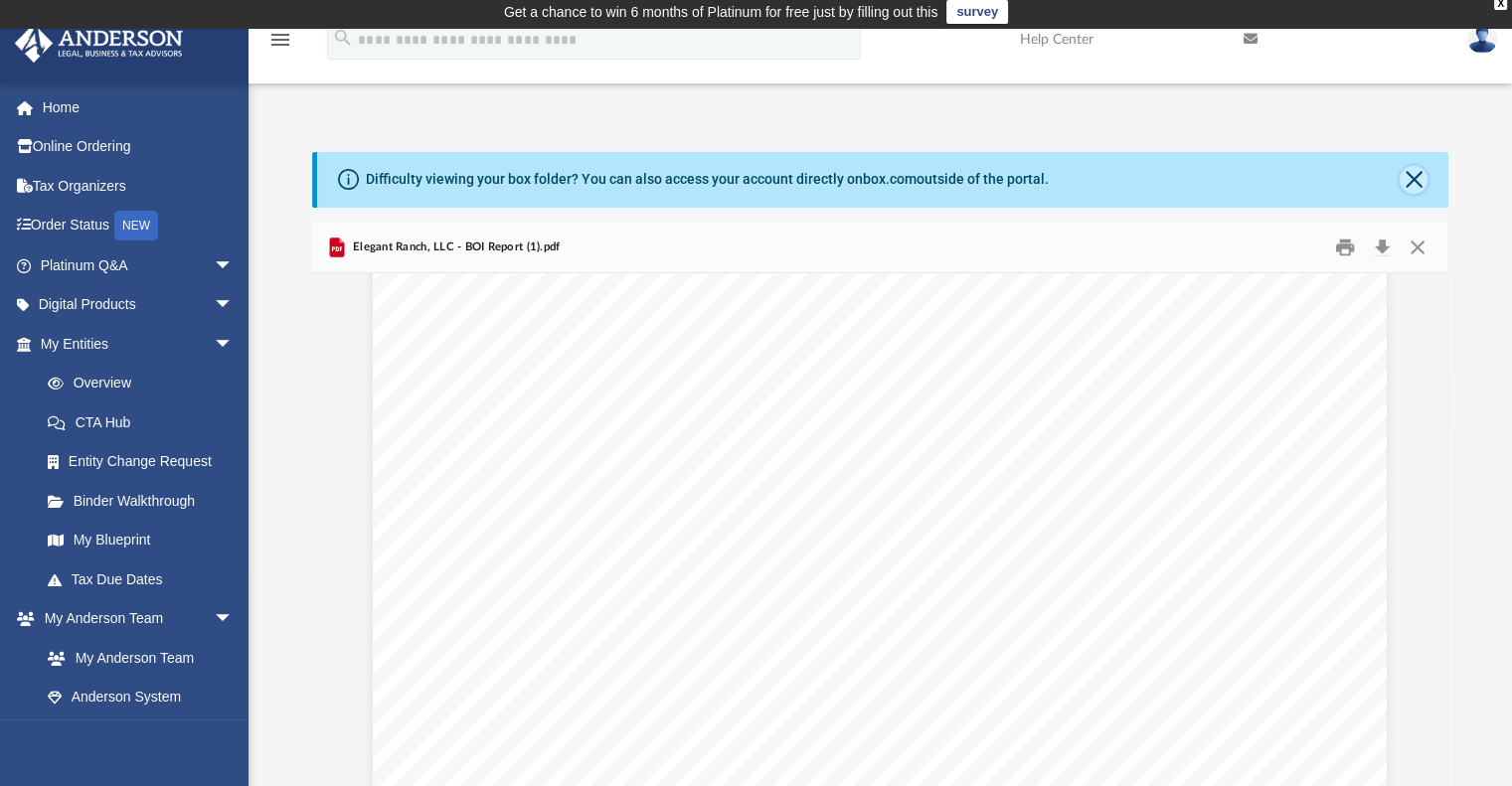 click 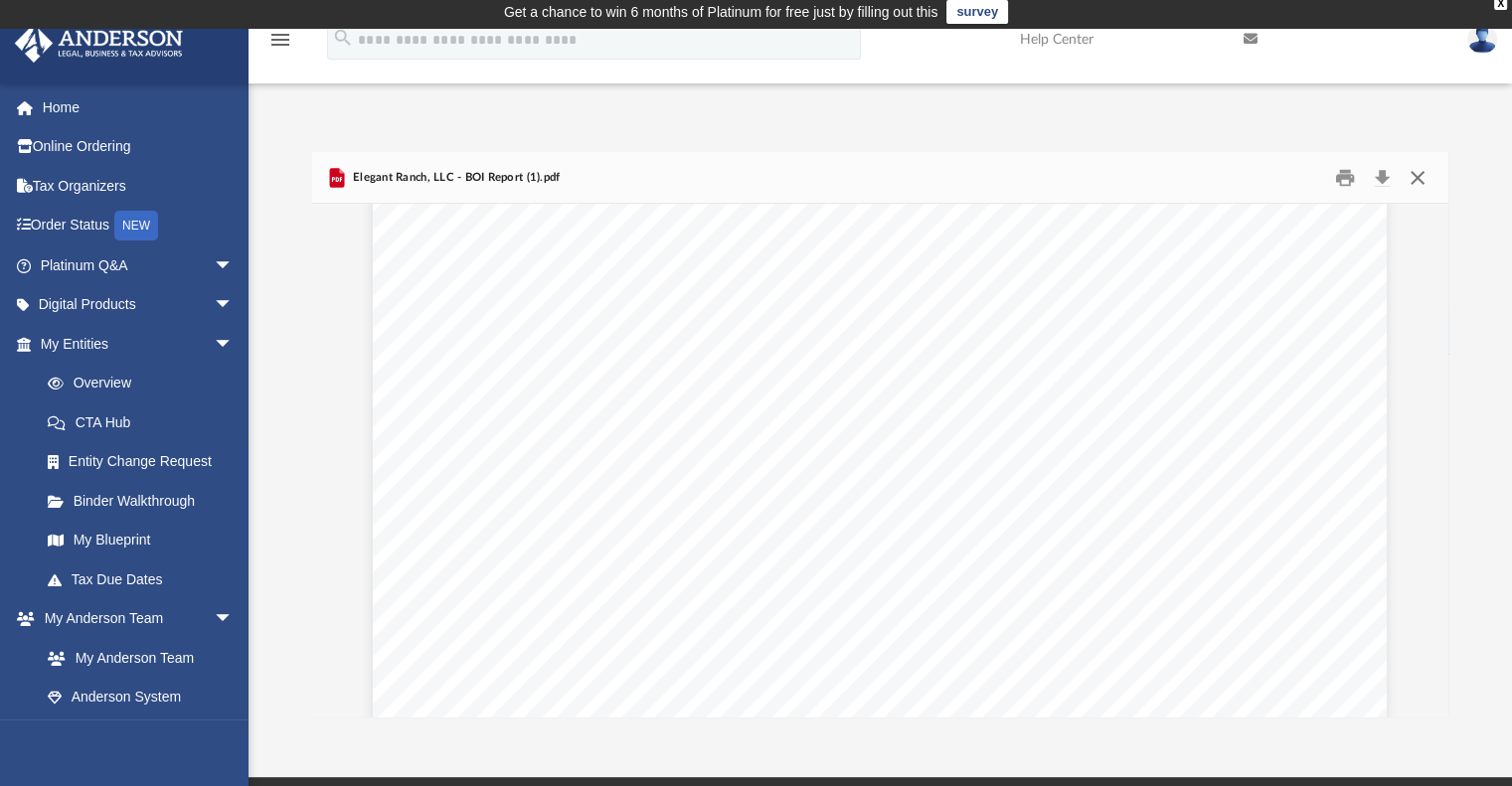click at bounding box center [1418, 177] 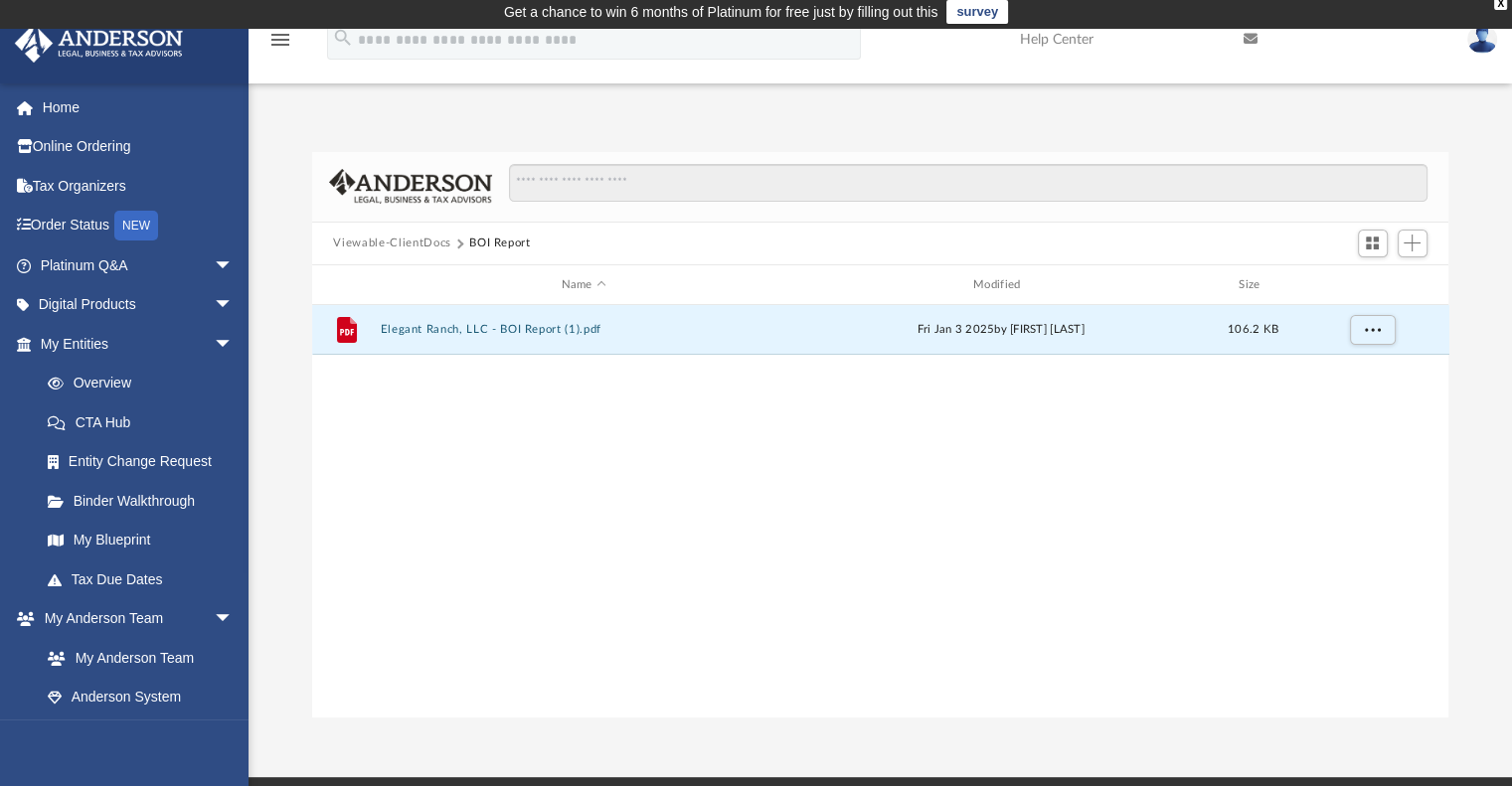 click on "Viewable-ClientDocs" at bounding box center [392, 243] 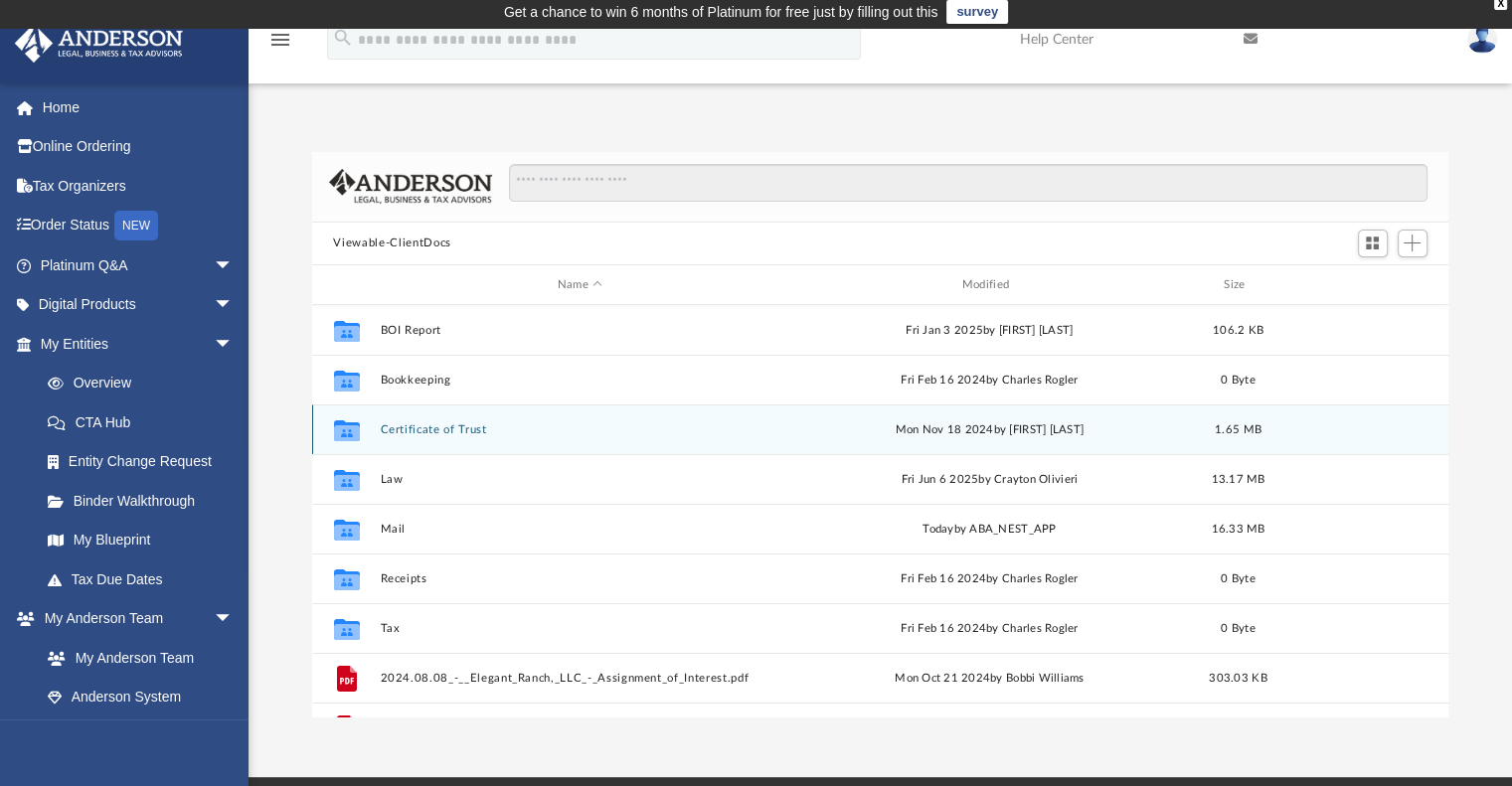 click on "Certificate of Trust" at bounding box center [580, 429] 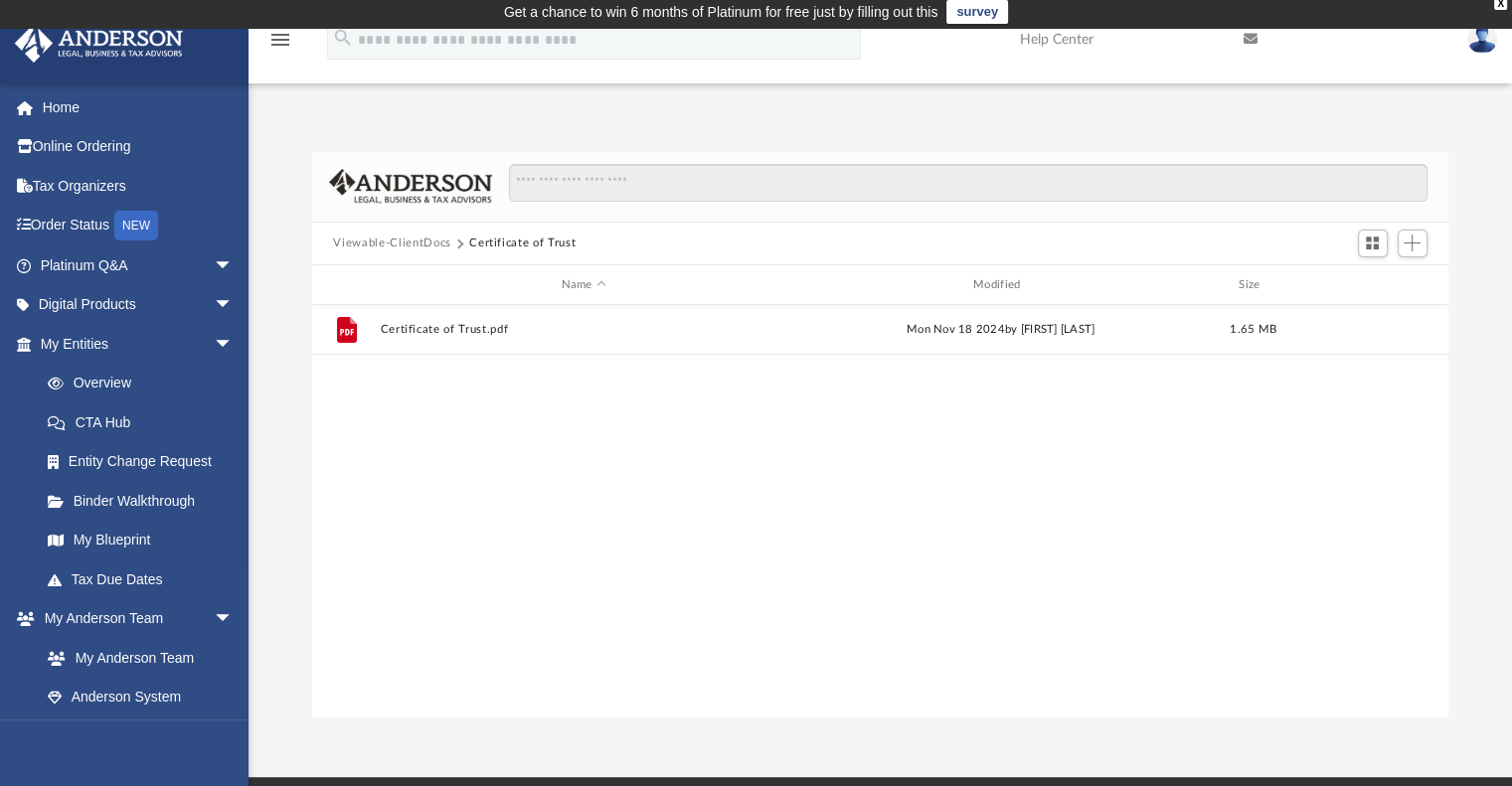 click on "Viewable-ClientDocs Certificate of Trust" at bounding box center (881, 244) 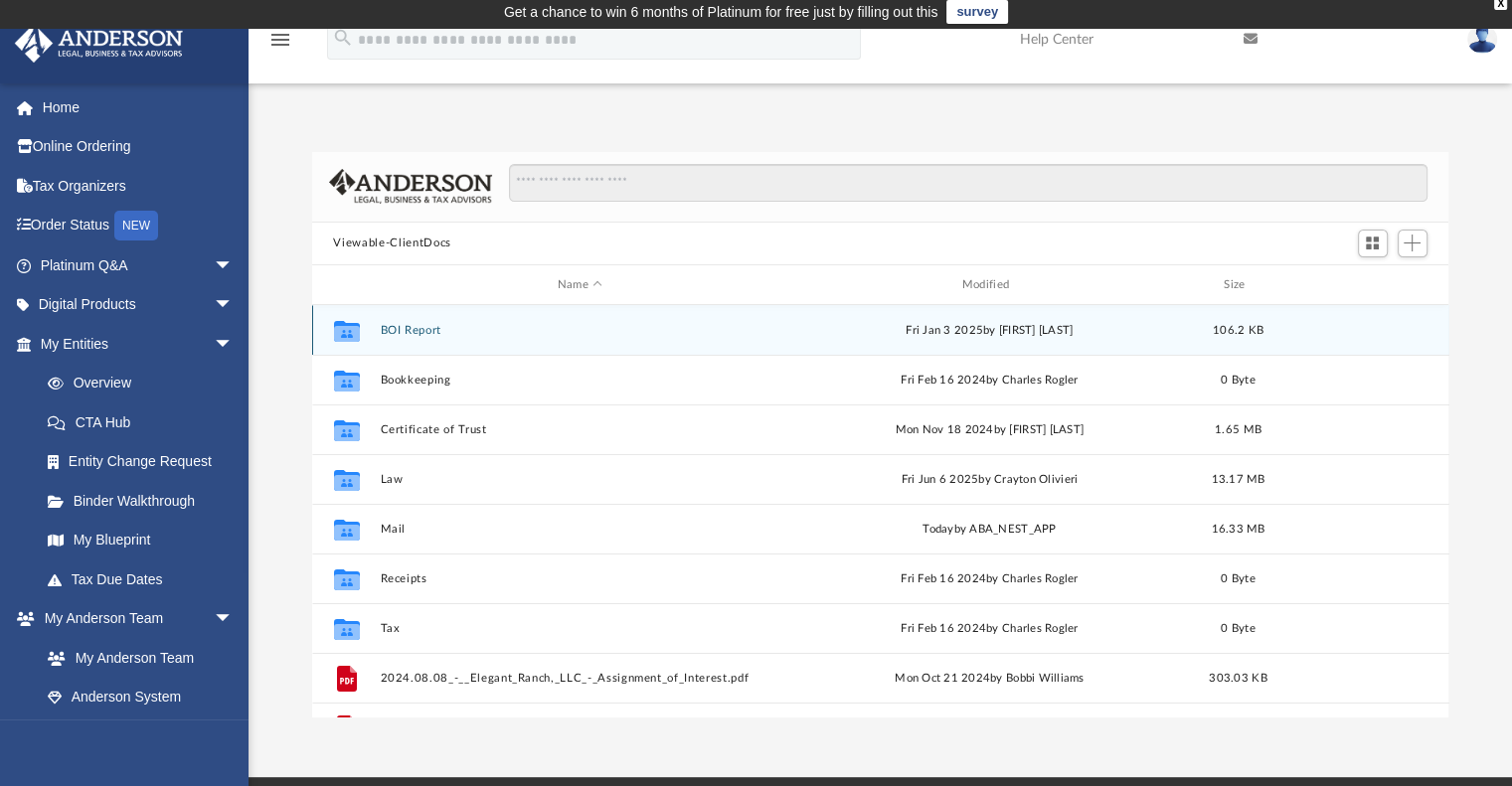 scroll, scrollTop: 84, scrollLeft: 0, axis: vertical 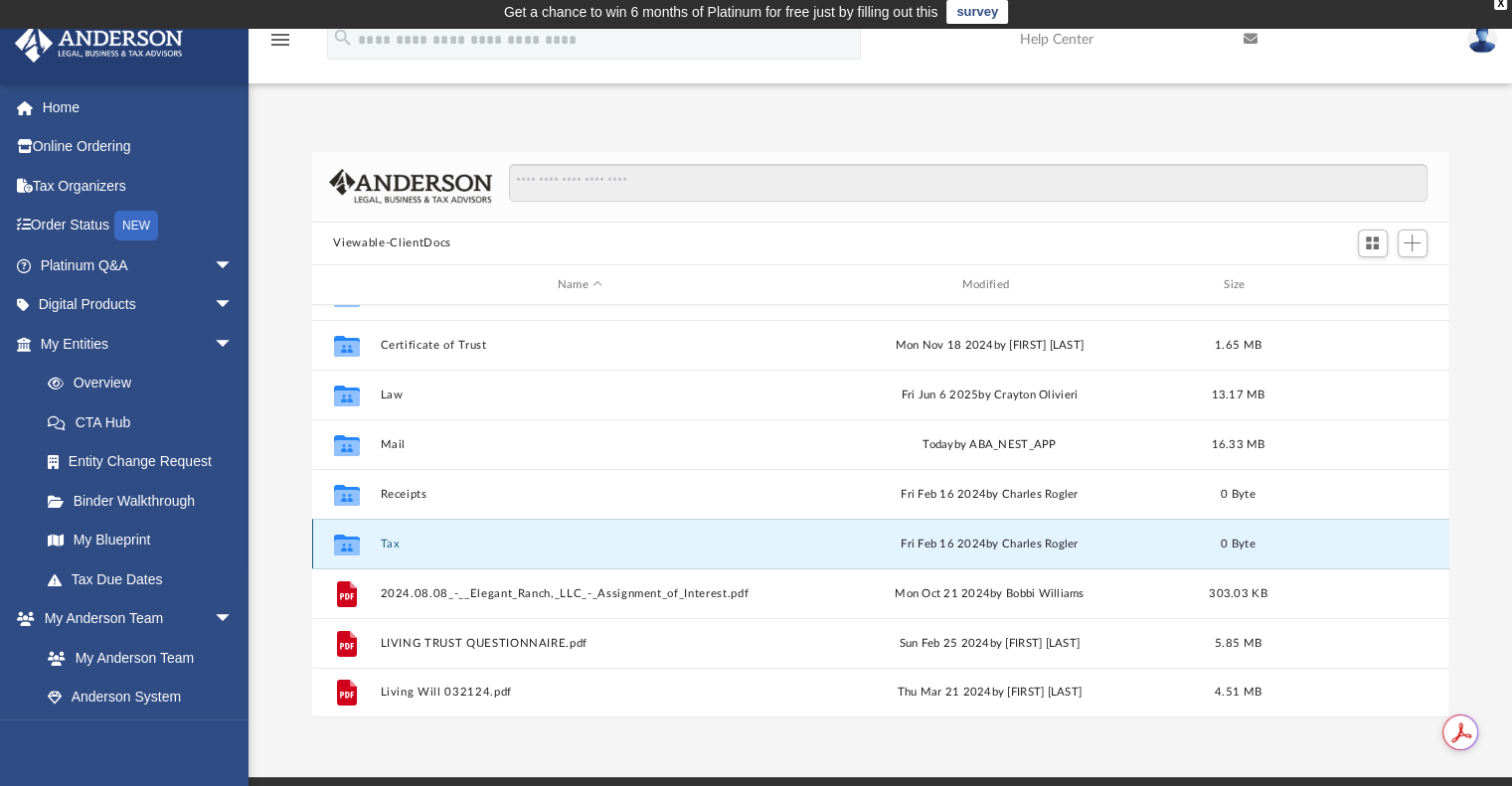 click on "Tax" at bounding box center (580, 544) 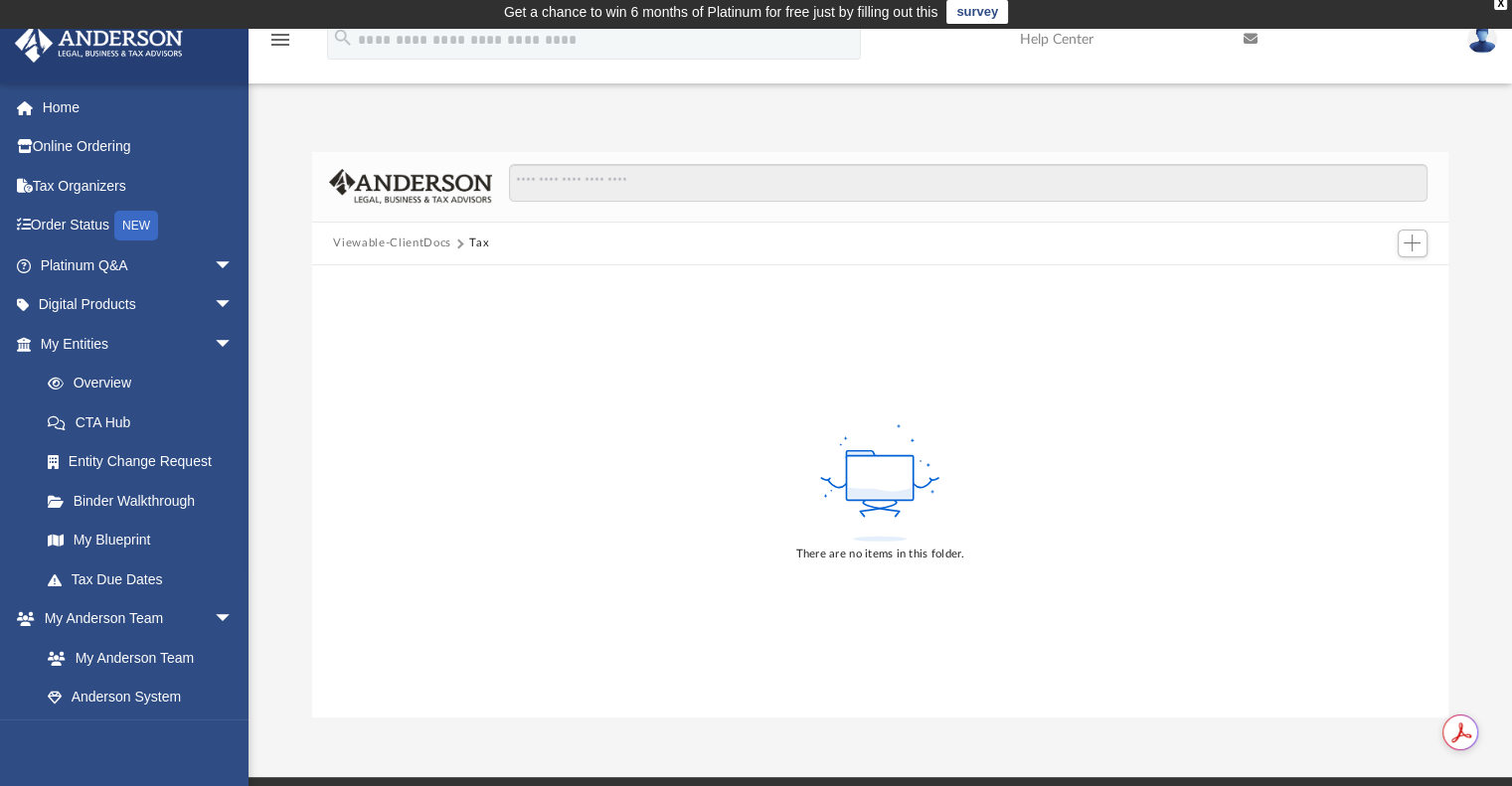 click on "Viewable-ClientDocs Tax" at bounding box center (881, 244) 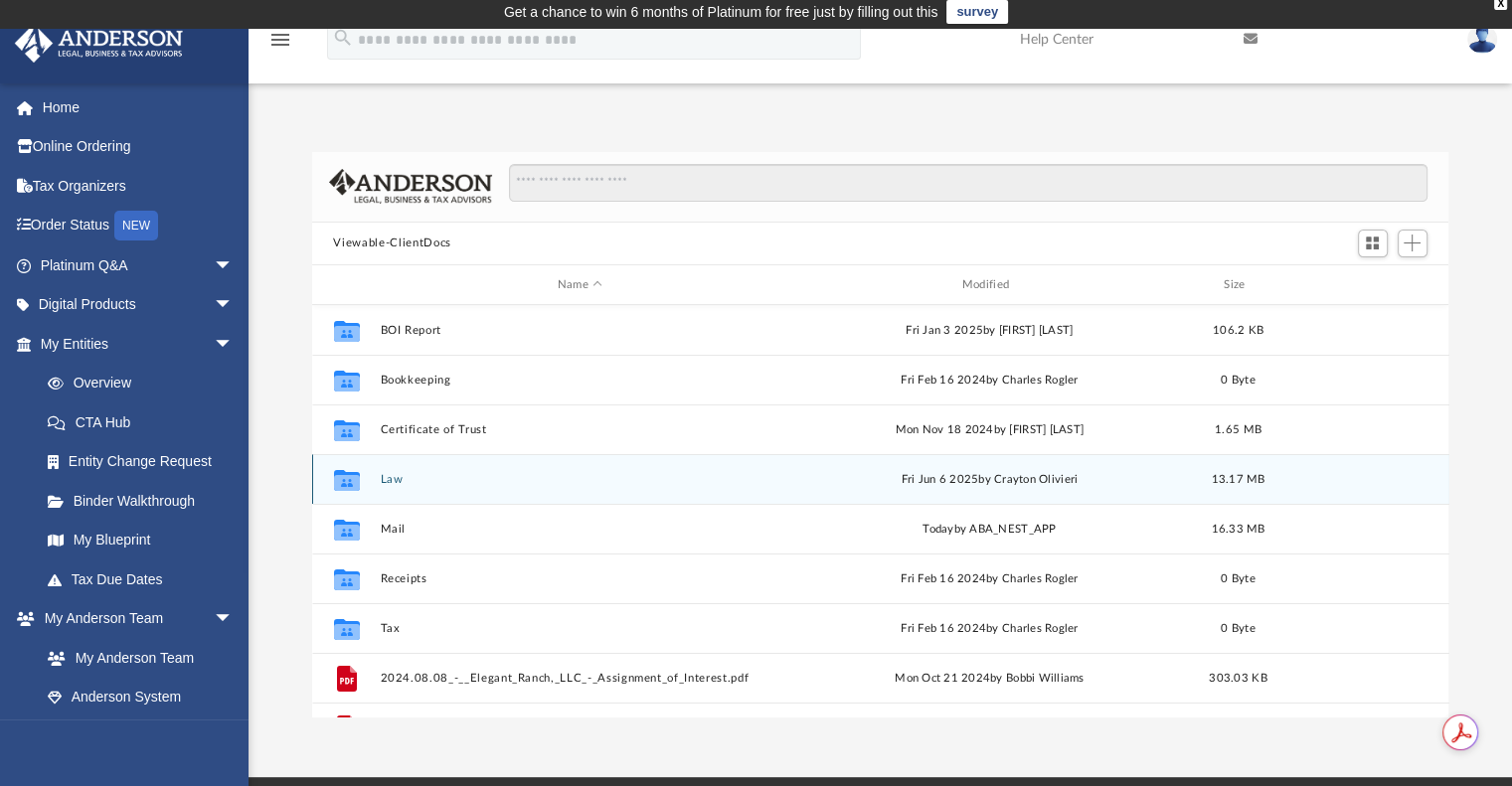 scroll, scrollTop: 16, scrollLeft: 16, axis: both 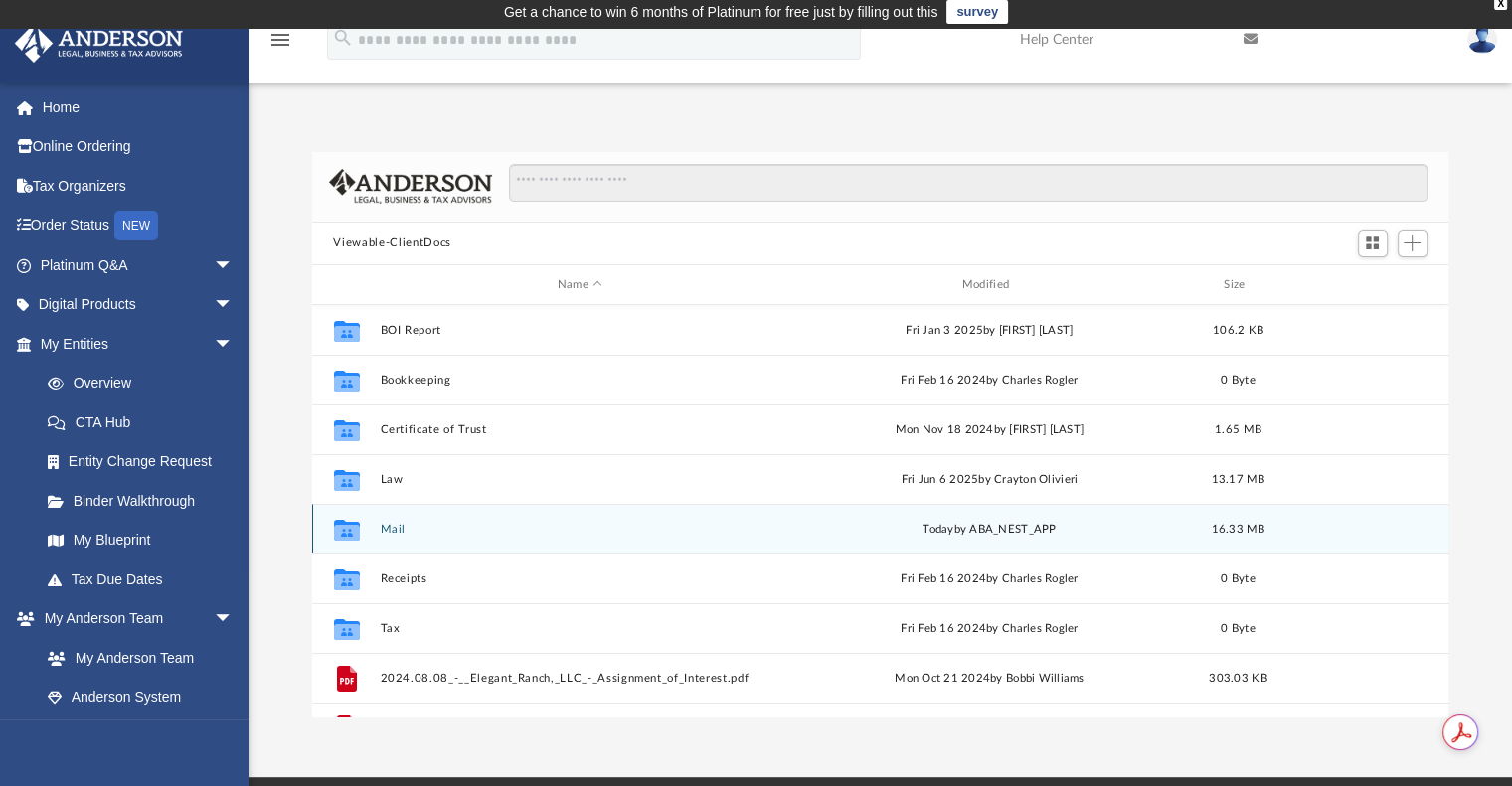 click on "Mail" at bounding box center [580, 529] 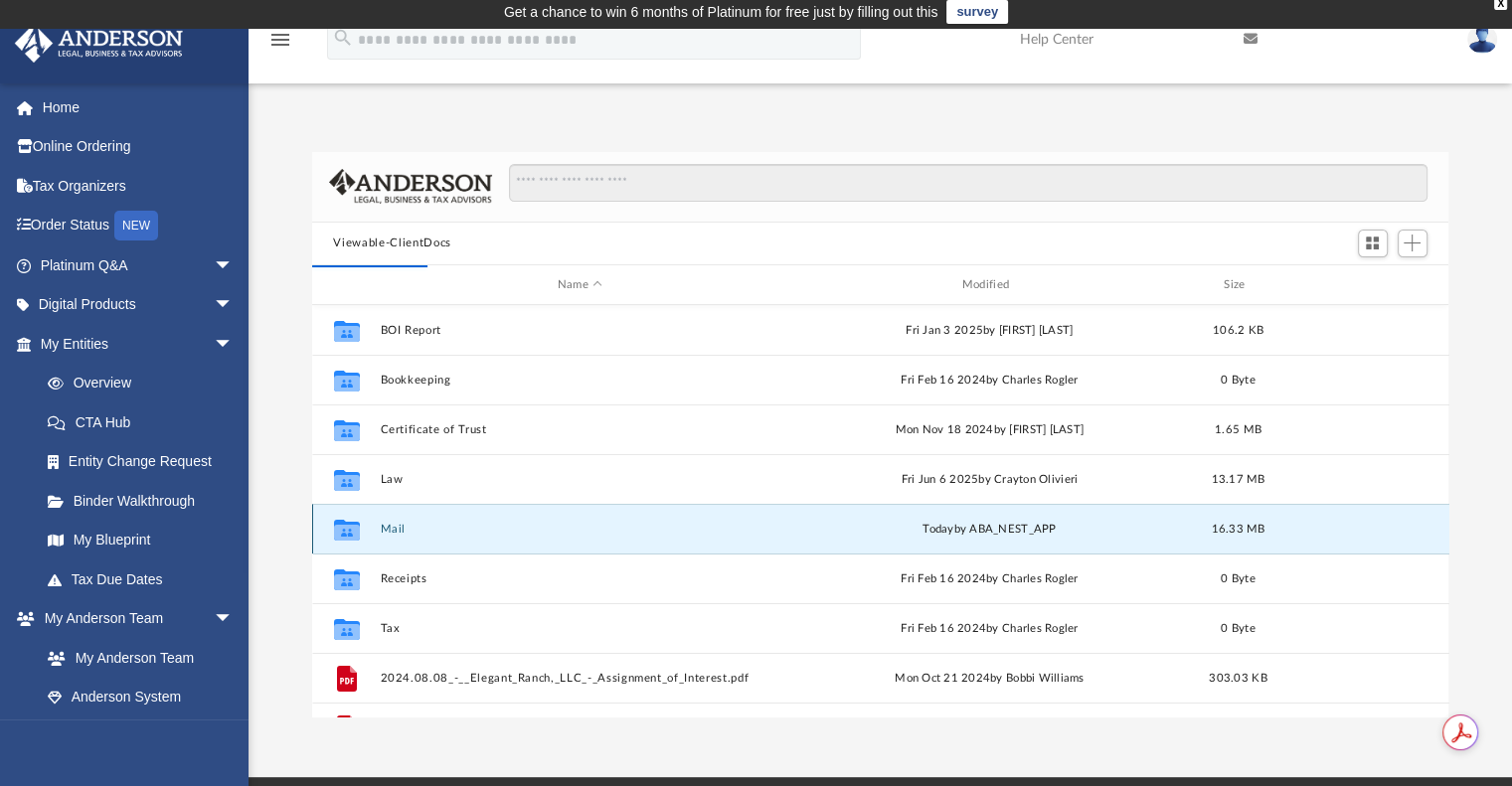 click on "Mail" at bounding box center [580, 529] 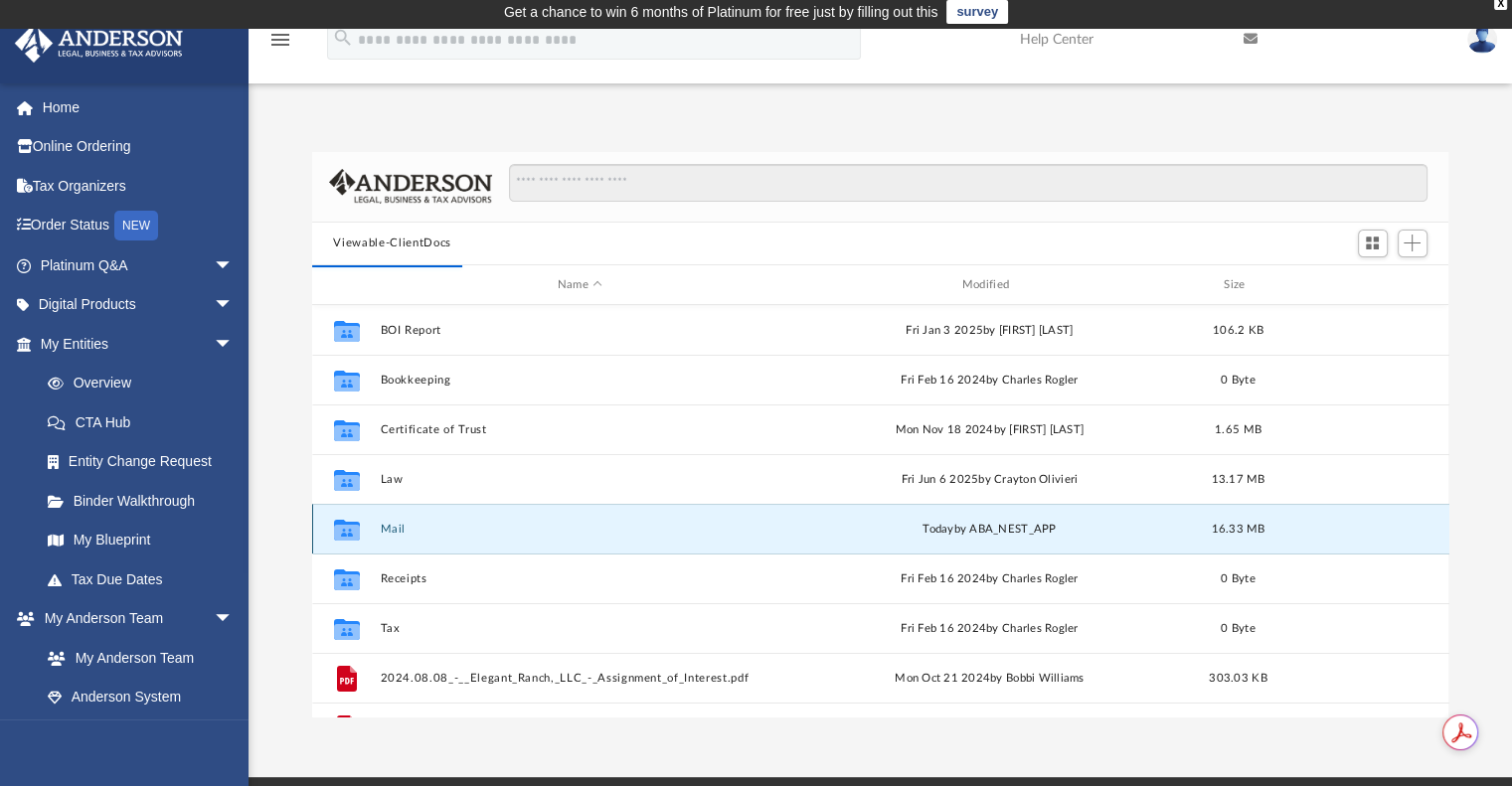click on "Mail" at bounding box center [580, 529] 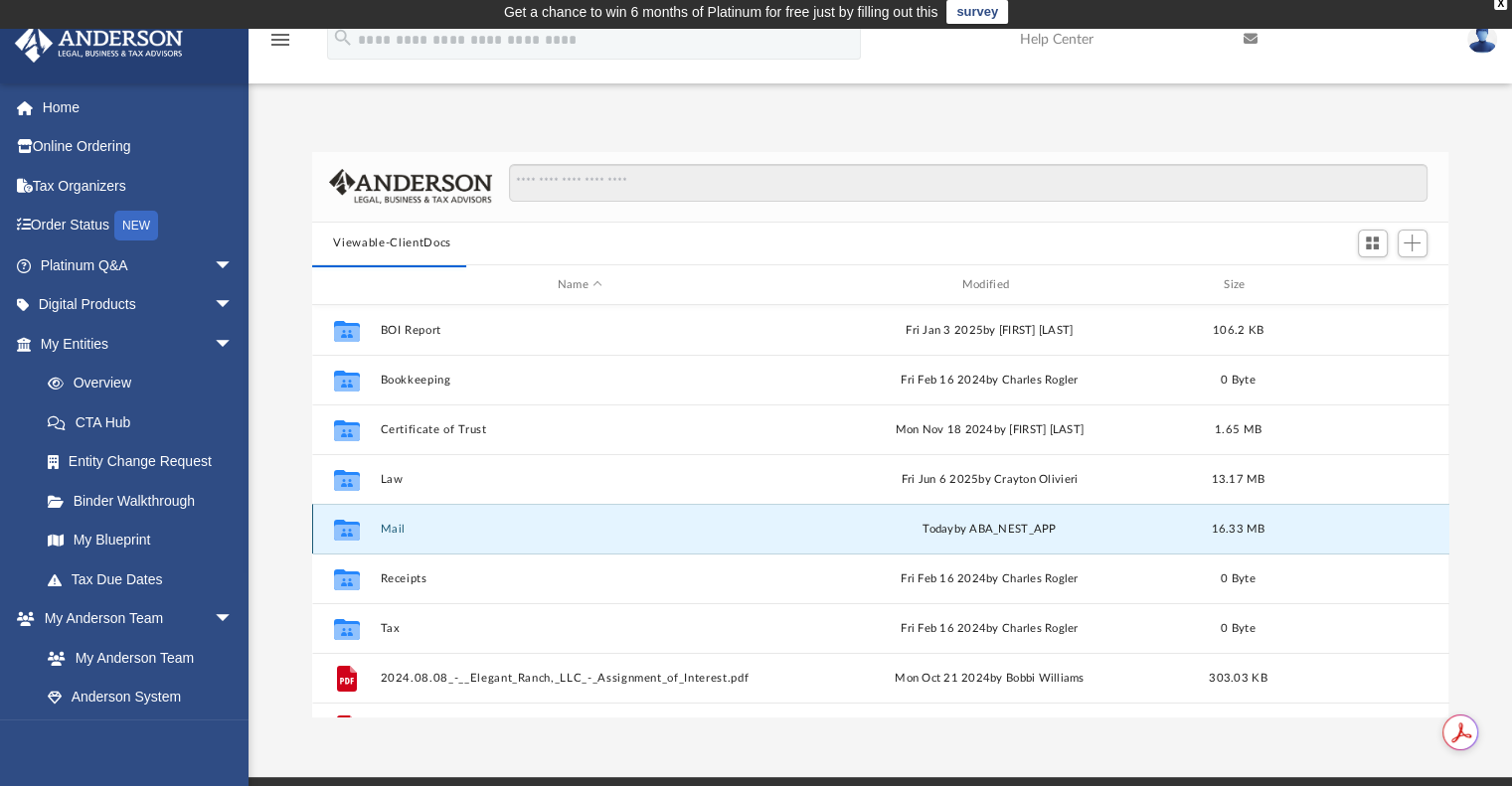click on "Mail" at bounding box center [580, 529] 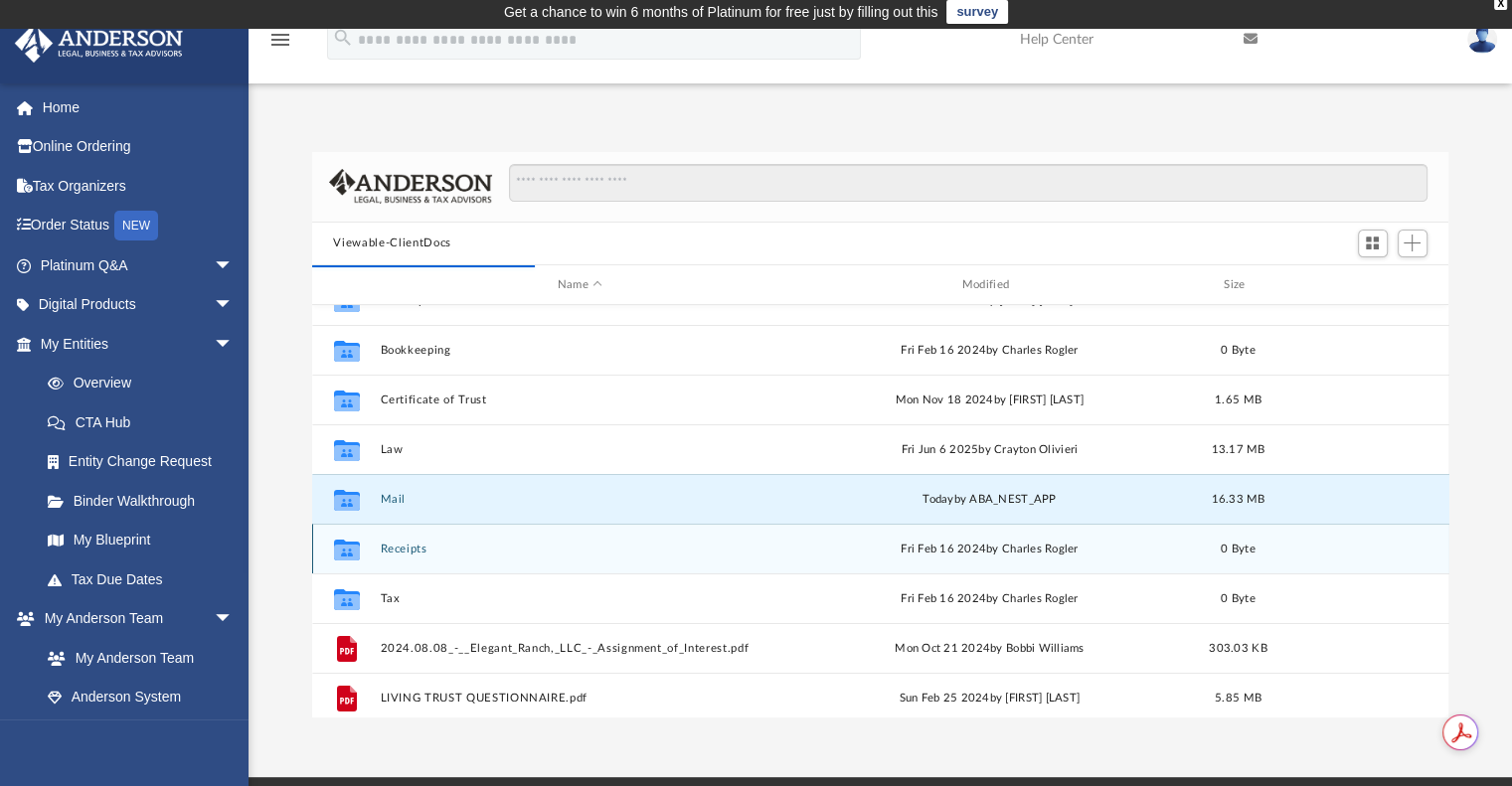 scroll, scrollTop: 0, scrollLeft: 0, axis: both 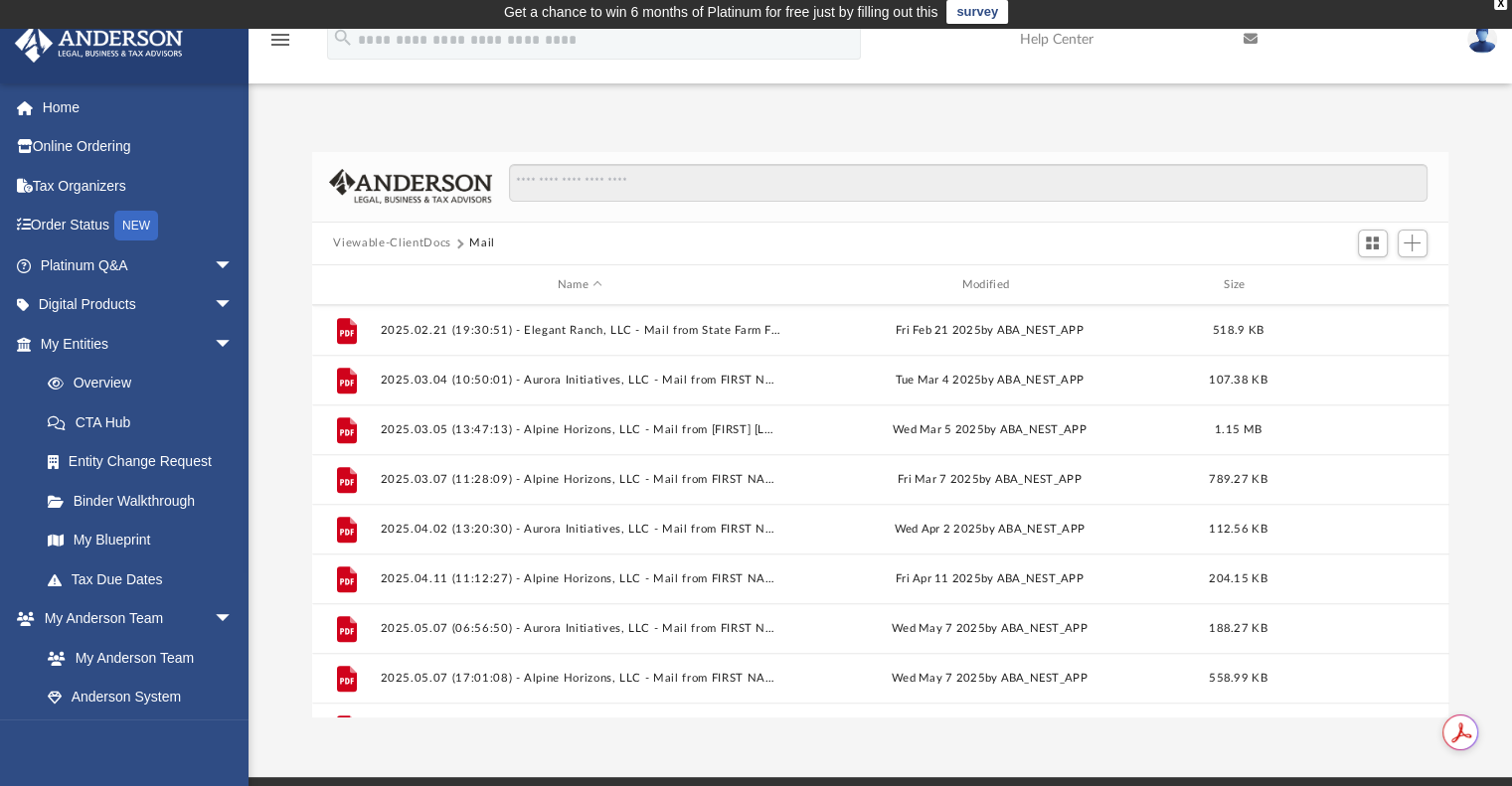 click on "Viewable-ClientDocs" at bounding box center (392, 243) 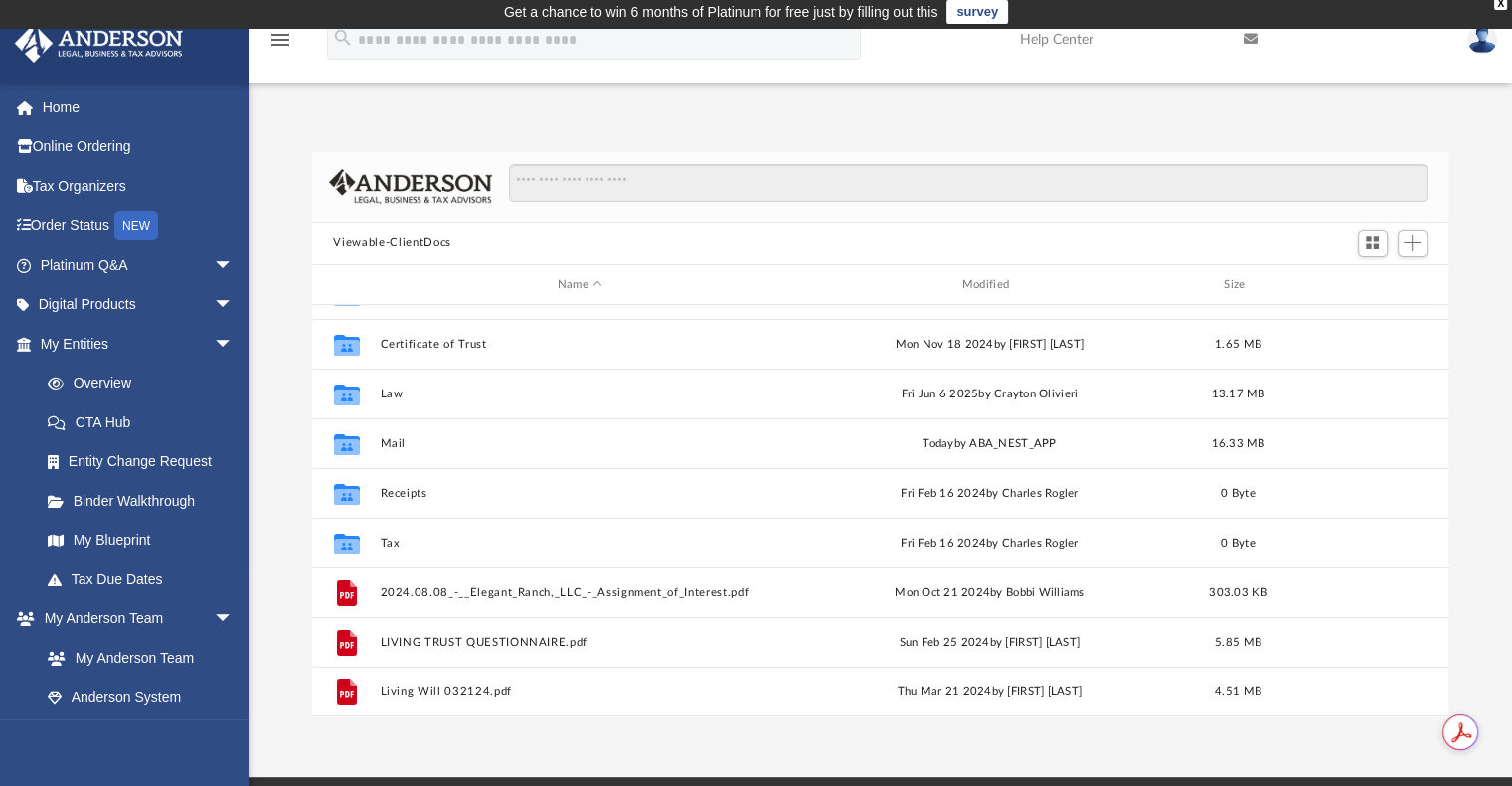 scroll, scrollTop: 0, scrollLeft: 0, axis: both 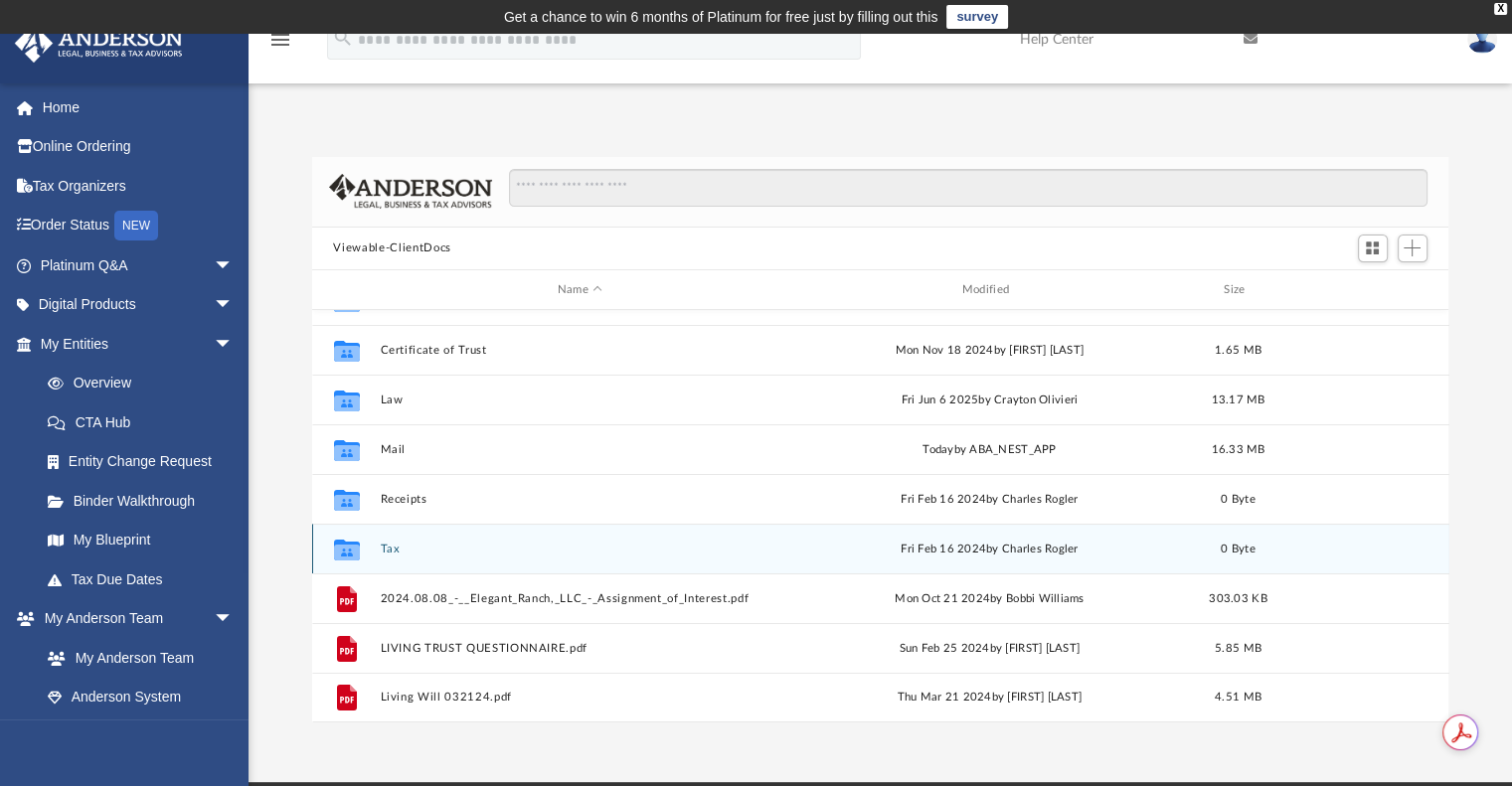 click on "Tax" at bounding box center (580, 549) 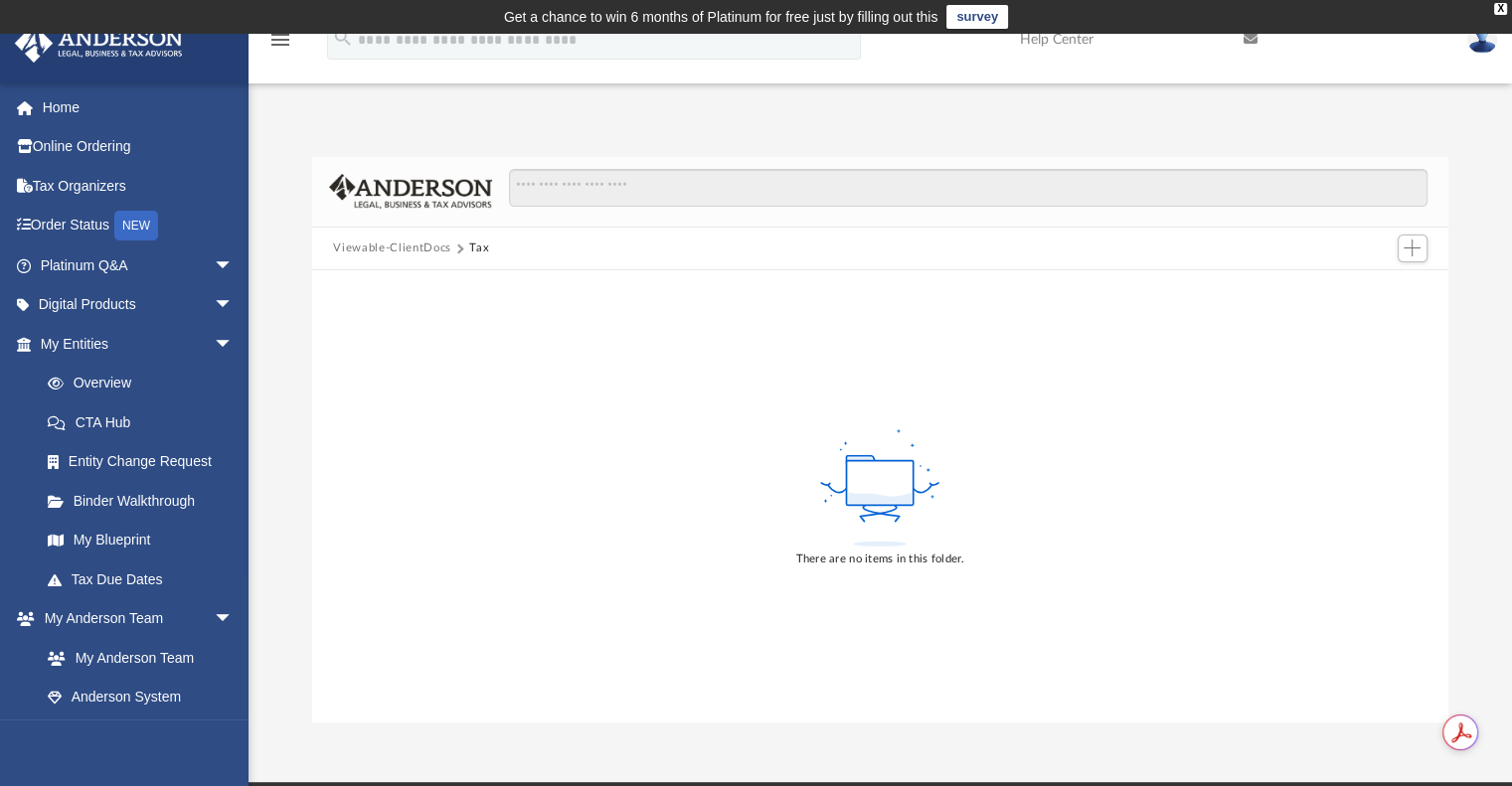 click on "Viewable-ClientDocs" at bounding box center (392, 248) 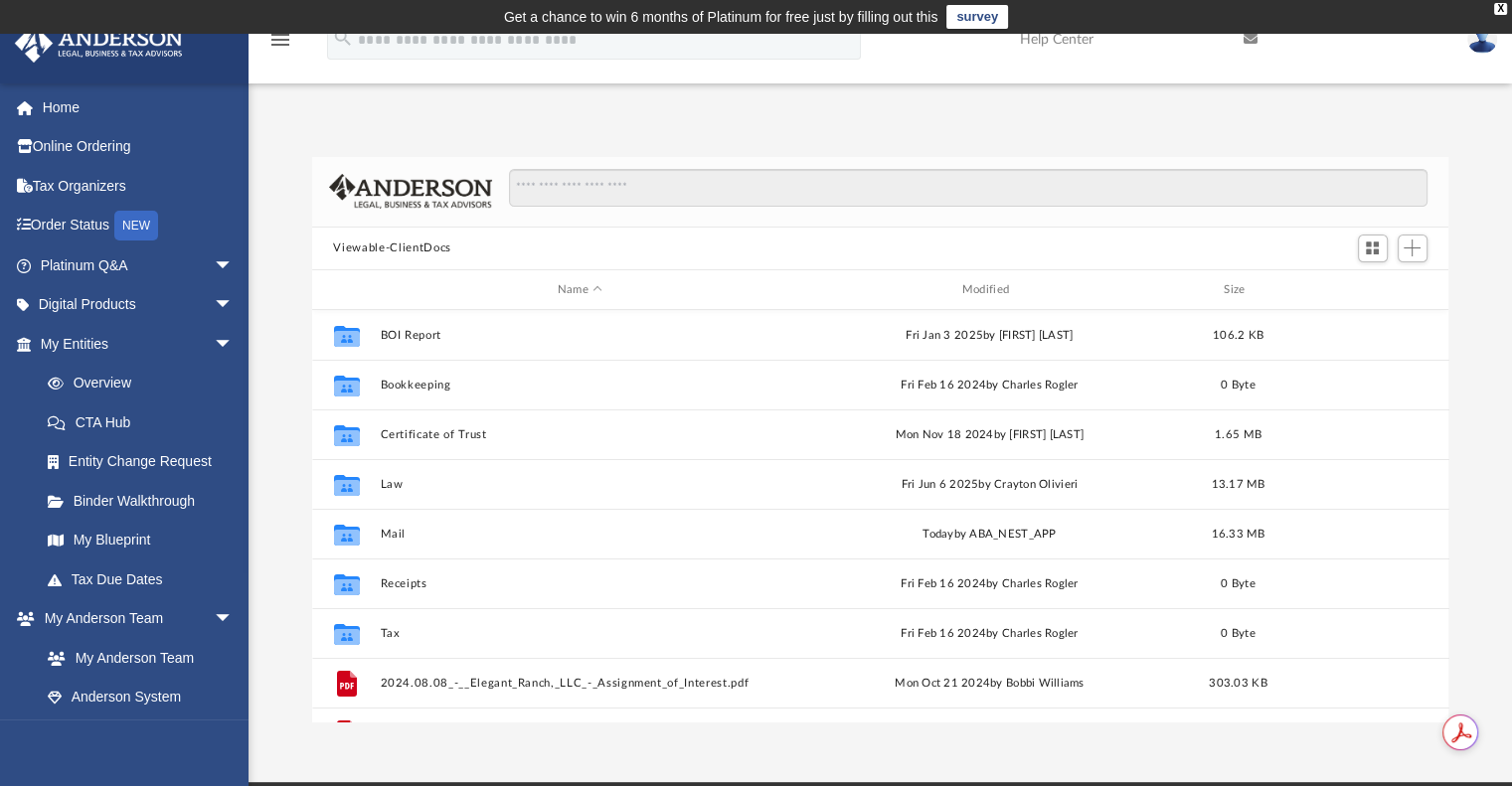 scroll, scrollTop: 16, scrollLeft: 16, axis: both 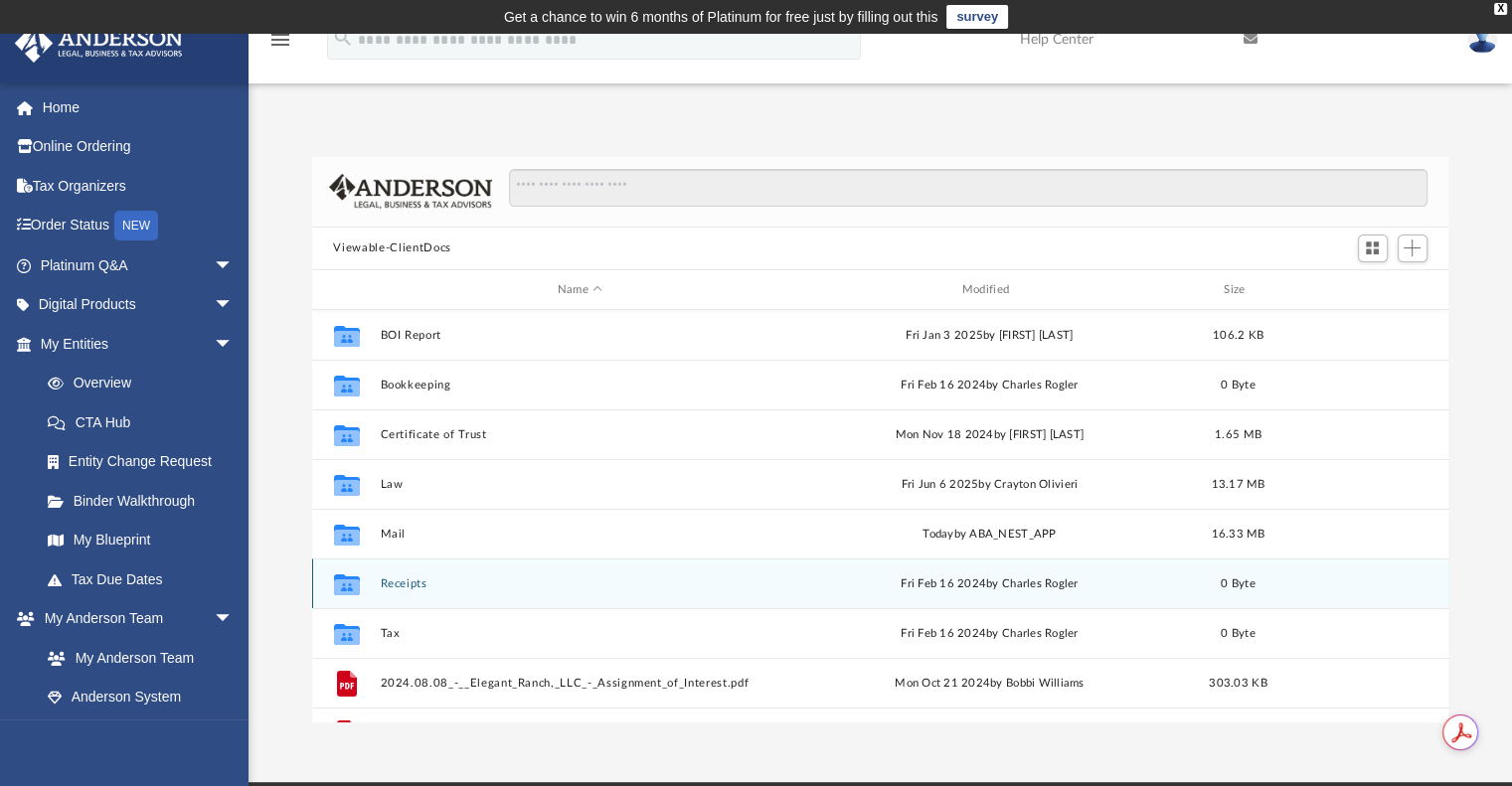 click on "Receipts" at bounding box center [580, 583] 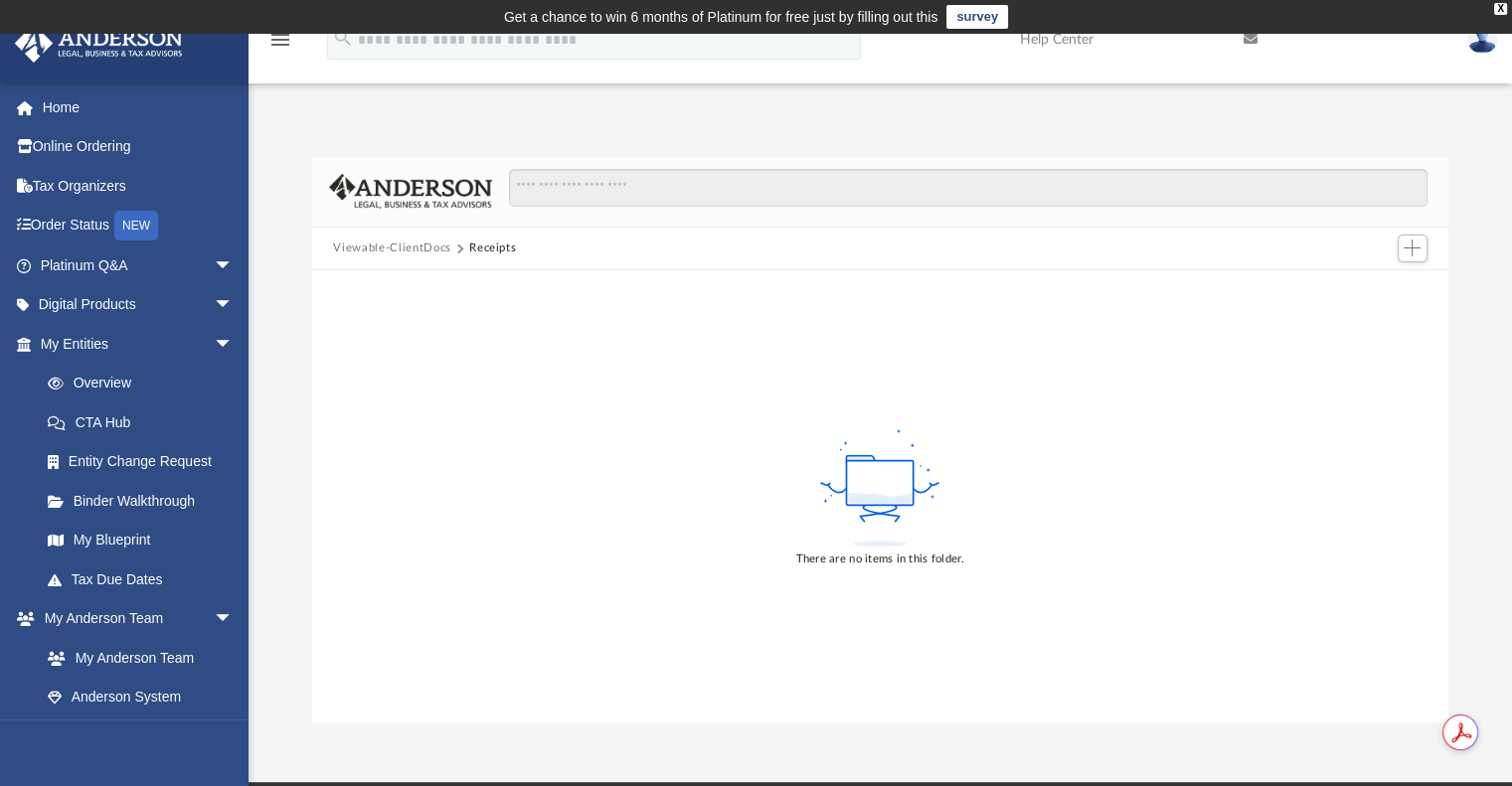 click on "Viewable-ClientDocs" at bounding box center [392, 248] 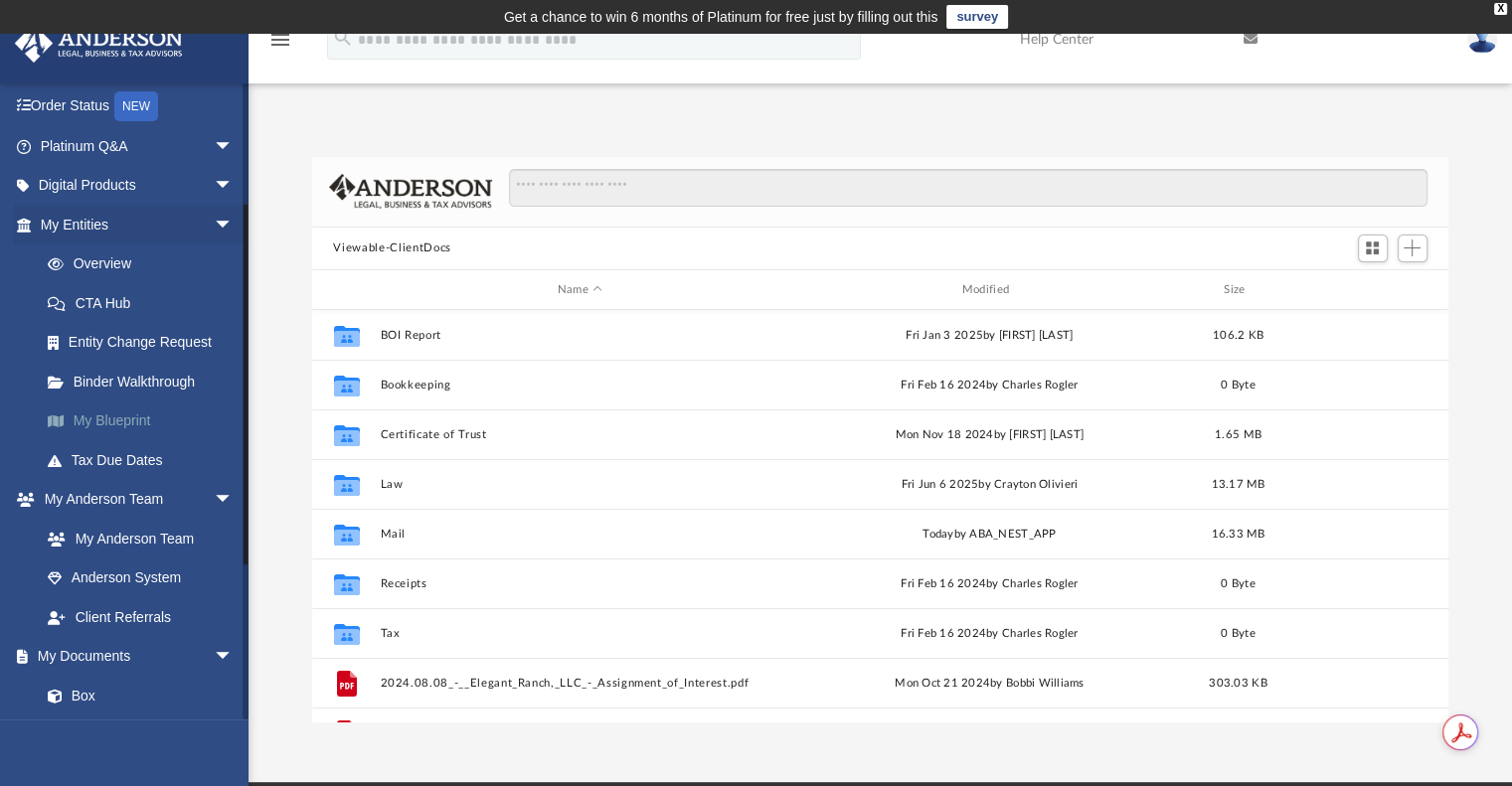 scroll, scrollTop: 275, scrollLeft: 0, axis: vertical 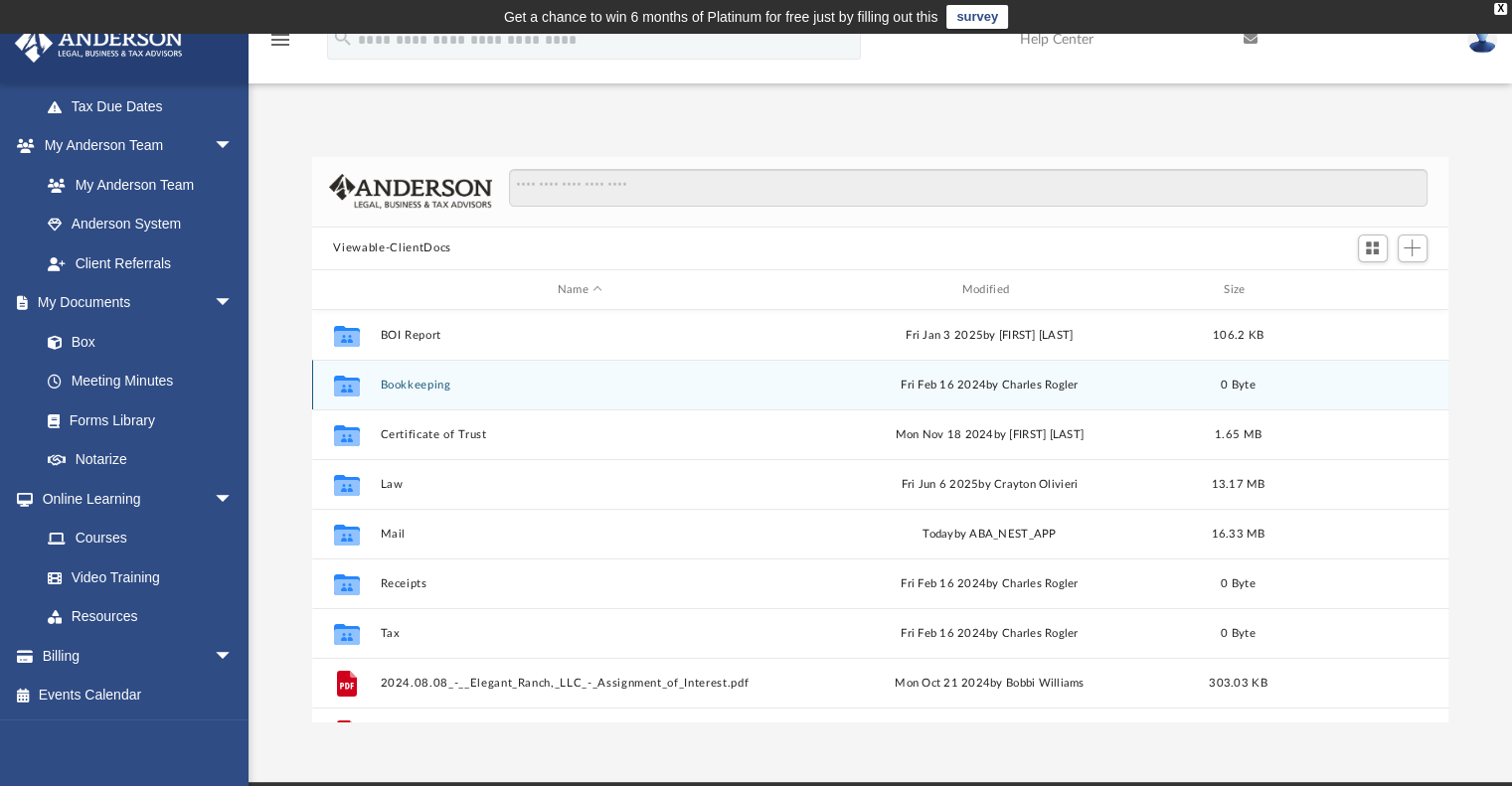 click on "Bookkeeping" at bounding box center (580, 385) 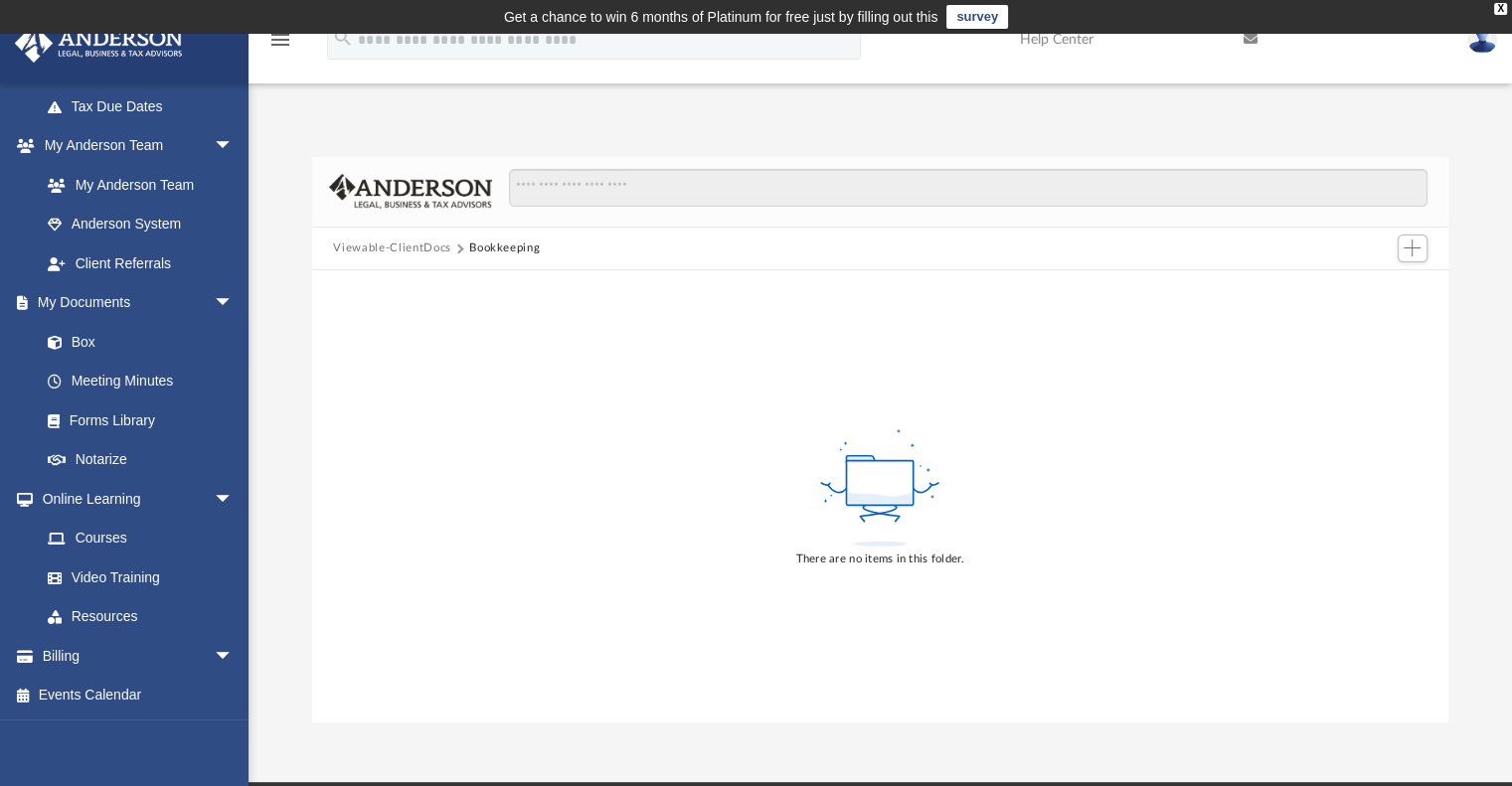 click on "Viewable-ClientDocs" at bounding box center [392, 248] 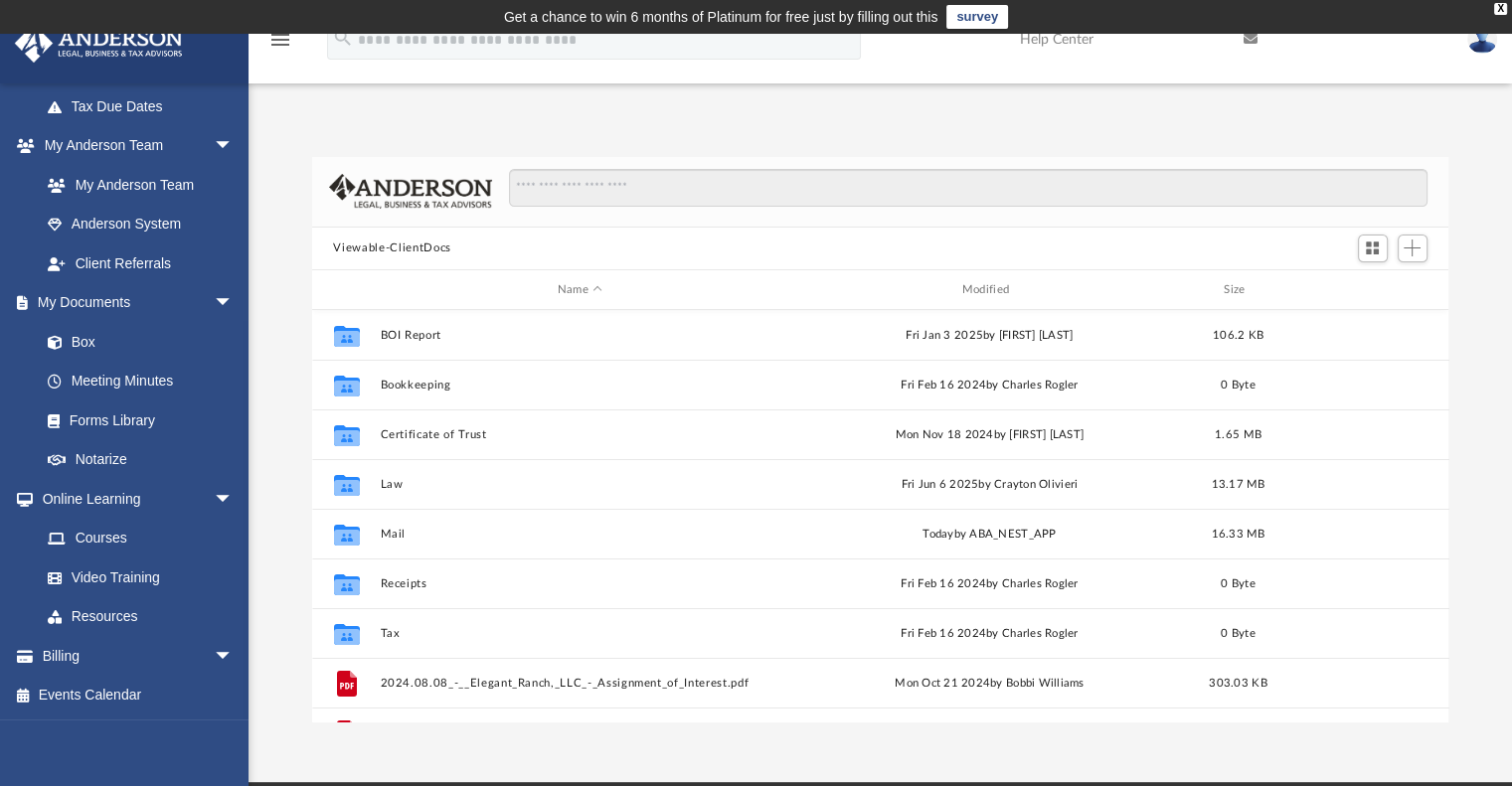 scroll, scrollTop: 16, scrollLeft: 16, axis: both 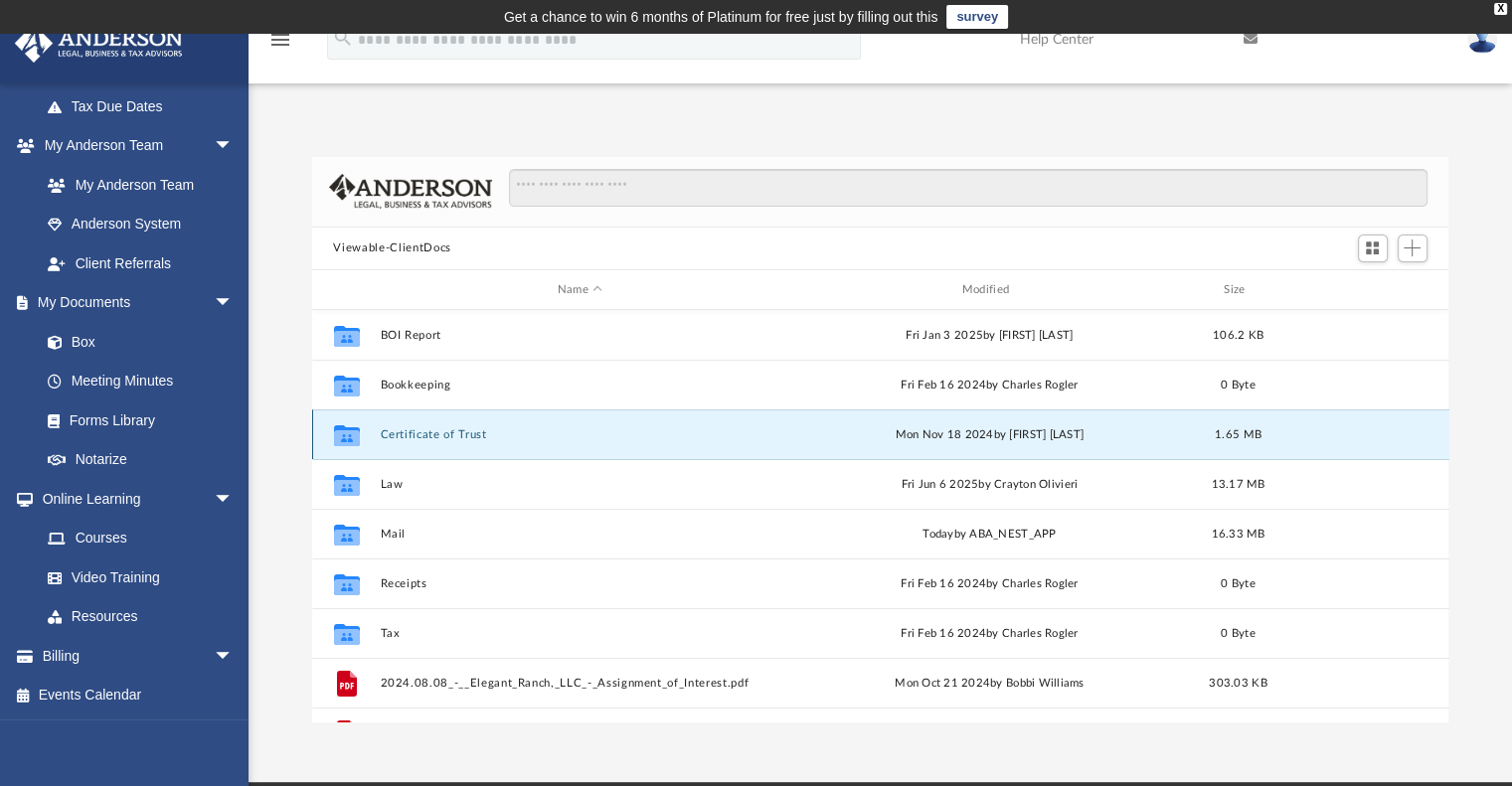 click on "Certificate of Trust" at bounding box center (580, 434) 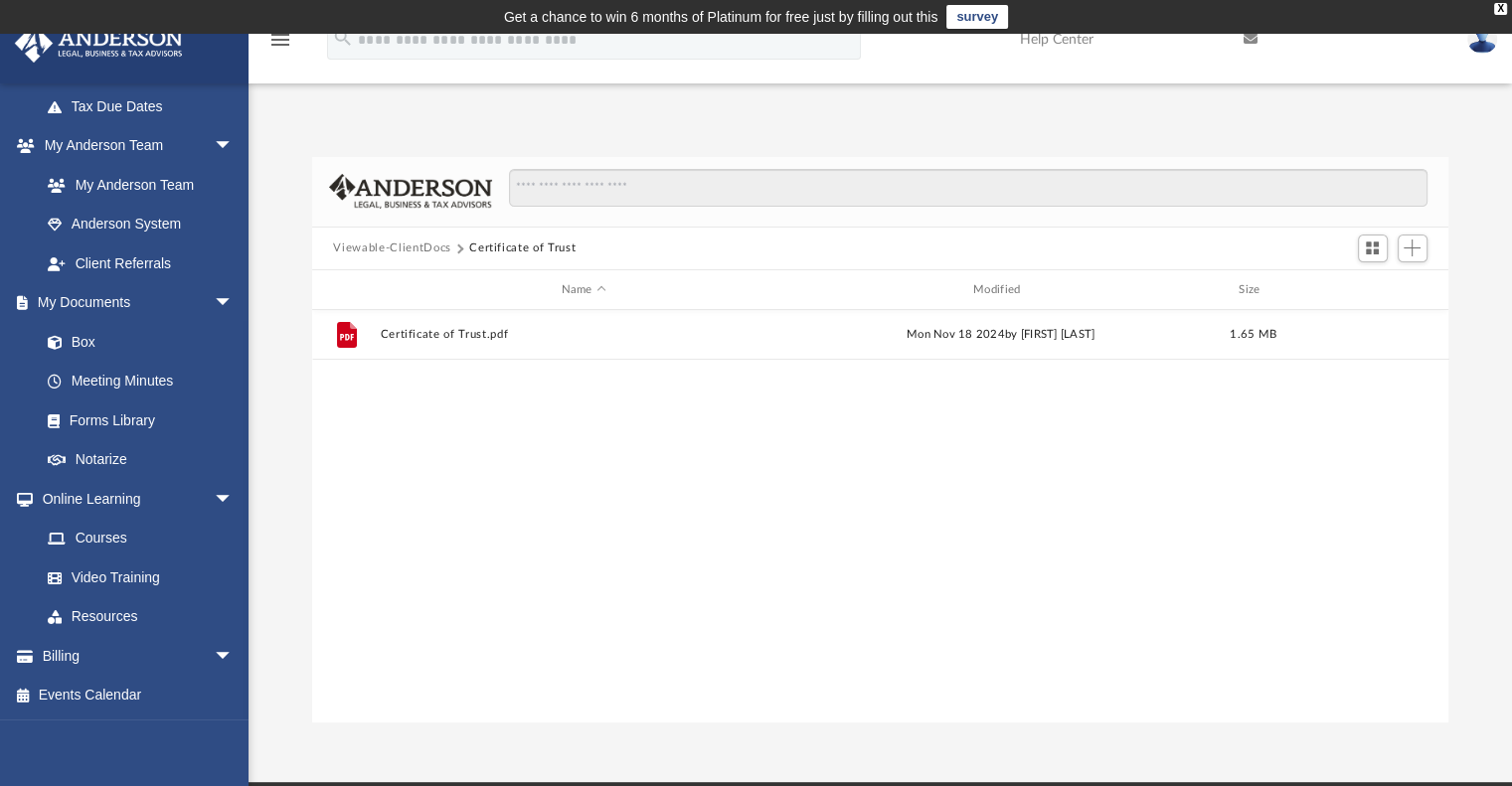click on "Viewable-ClientDocs" at bounding box center [392, 248] 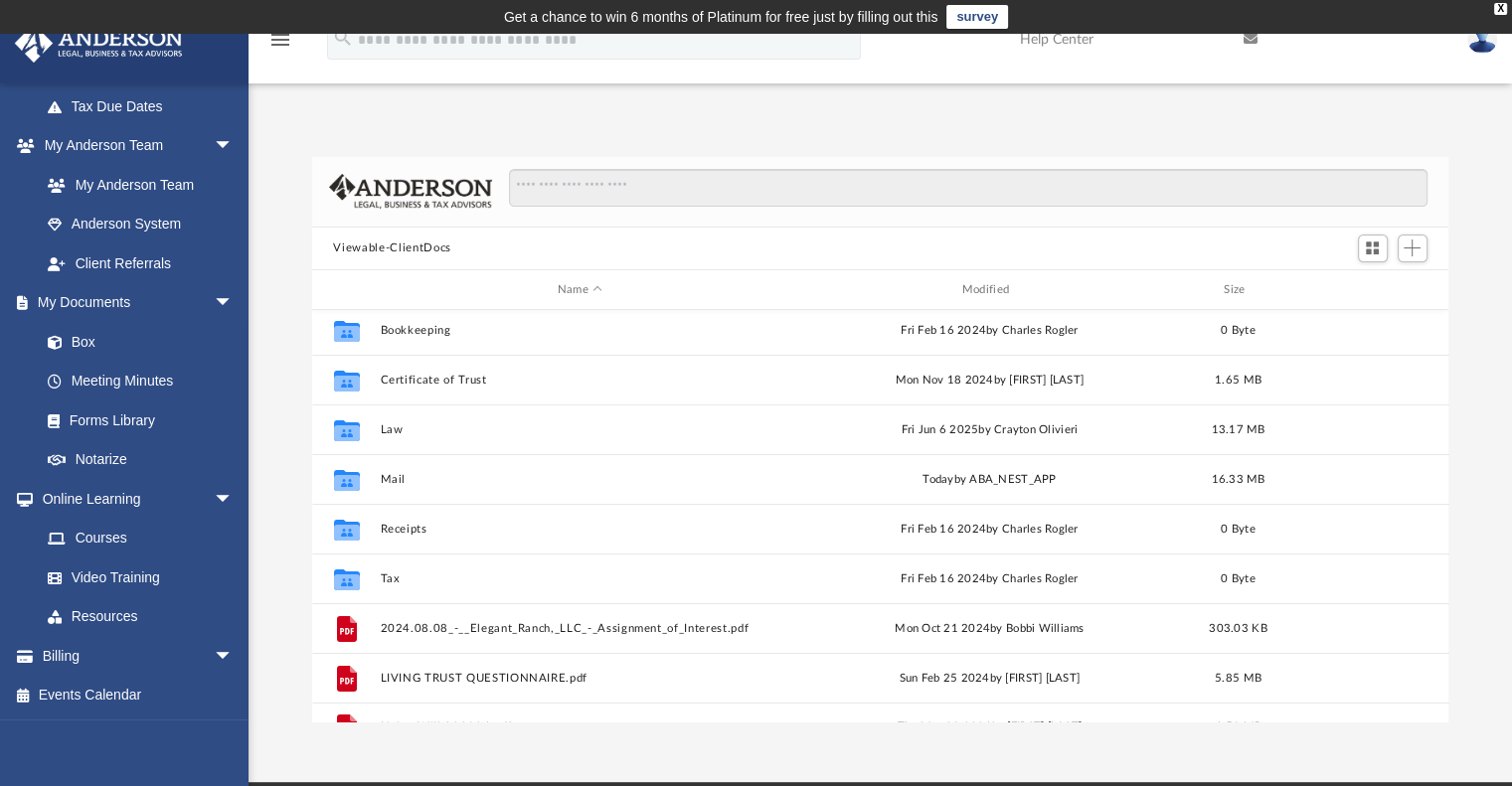 scroll, scrollTop: 84, scrollLeft: 0, axis: vertical 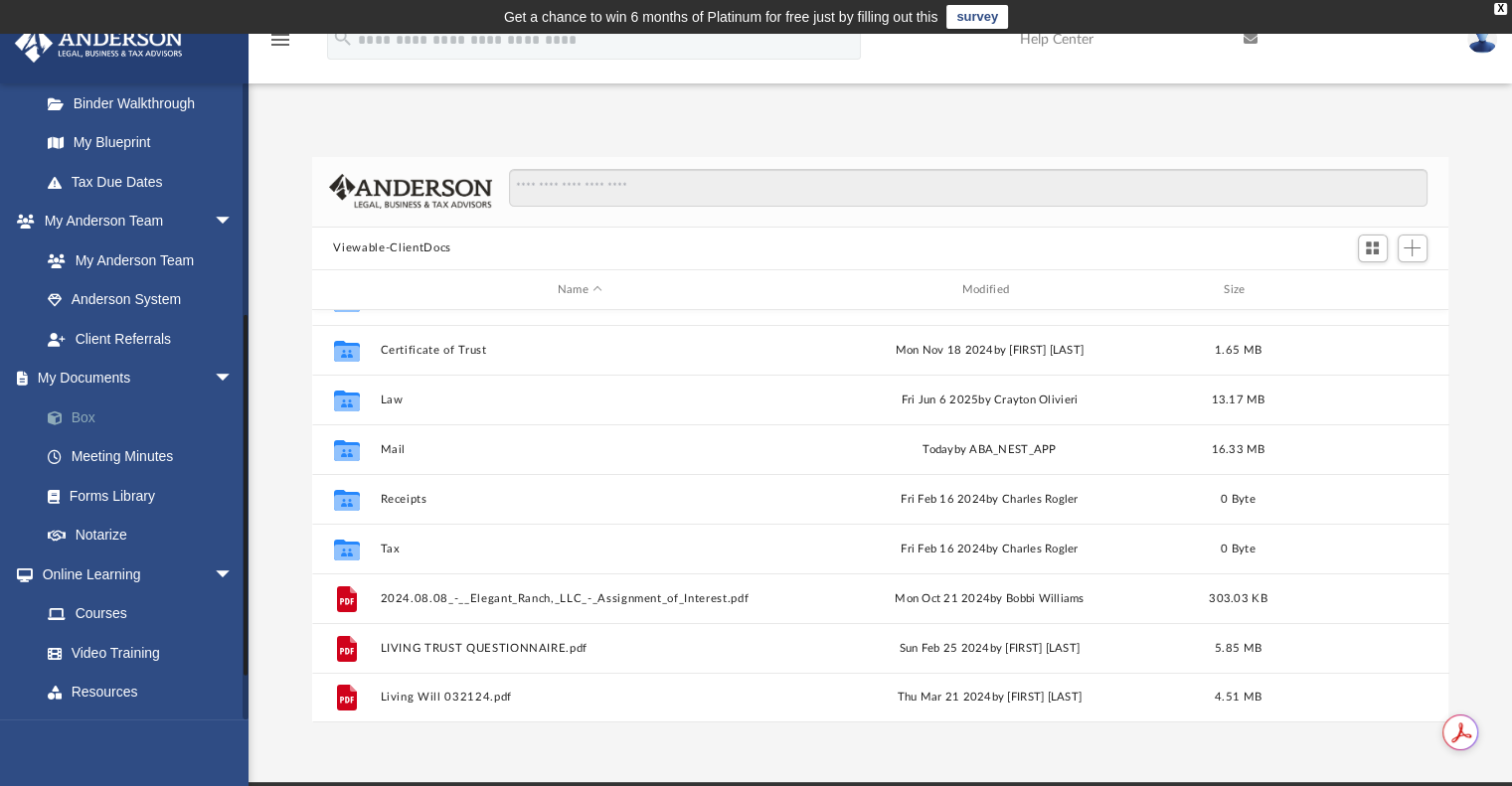 click on "Box" at bounding box center (145, 417) 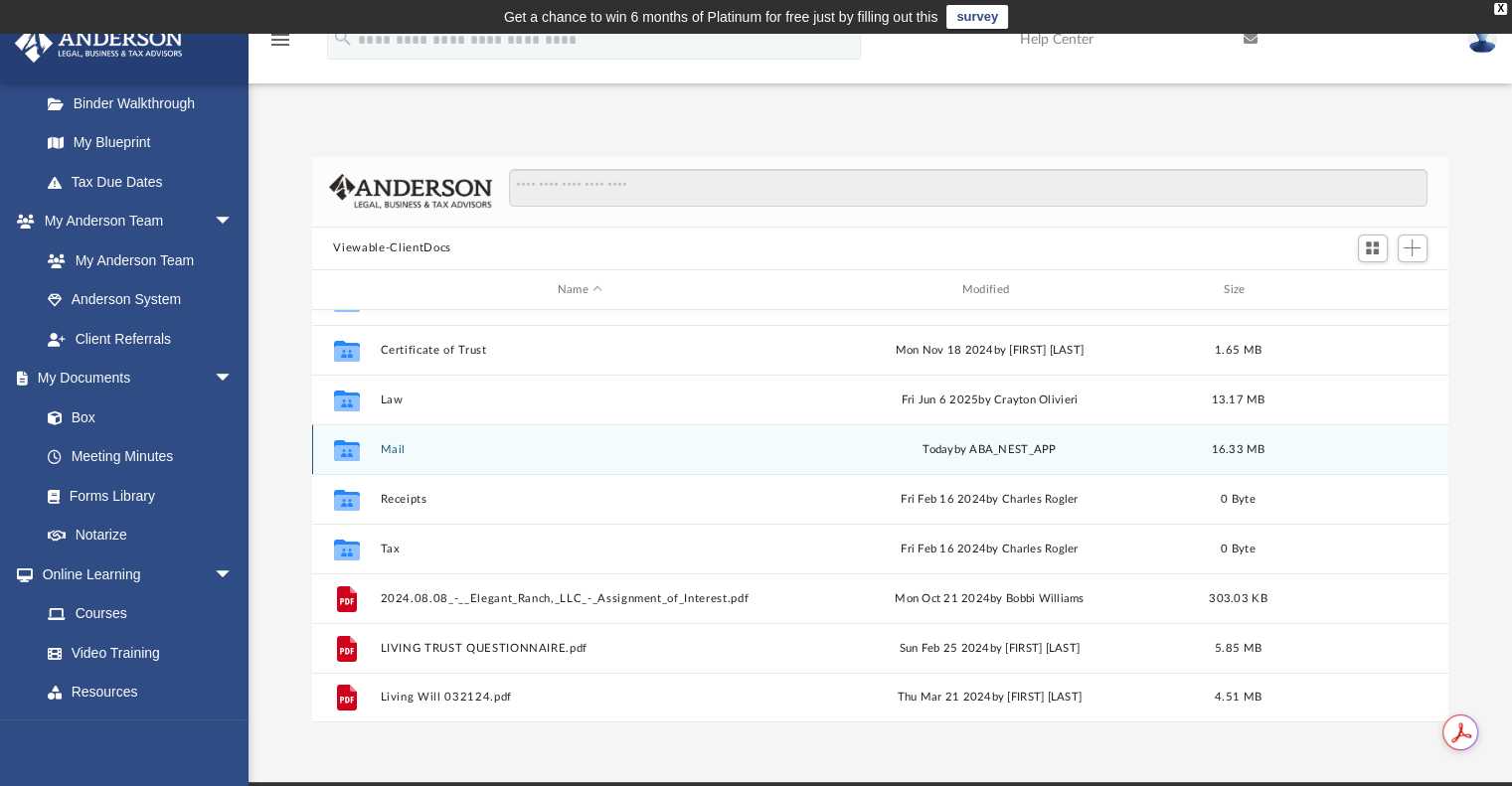 scroll, scrollTop: 0, scrollLeft: 0, axis: both 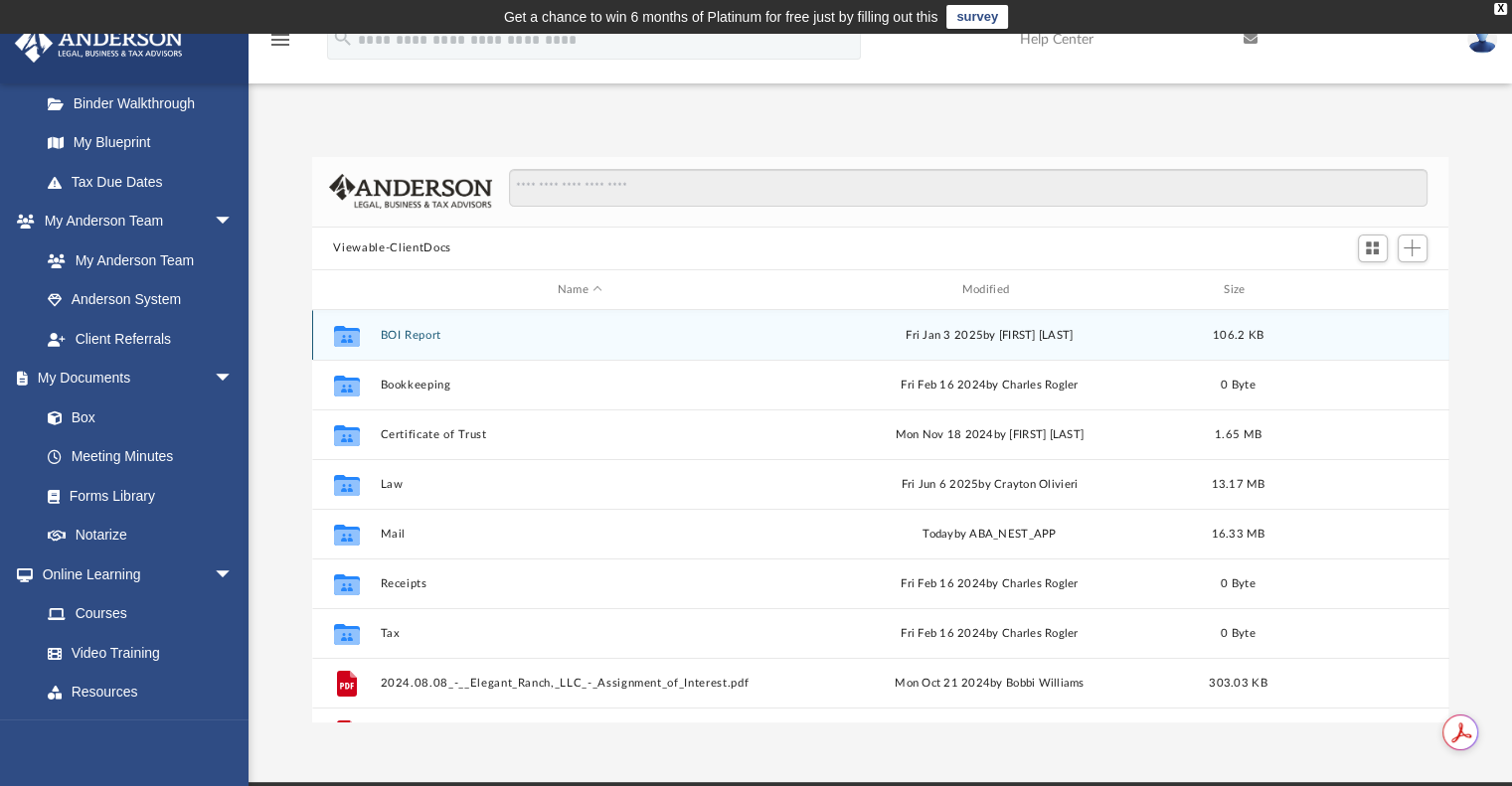 click on "BOI Report" at bounding box center (580, 335) 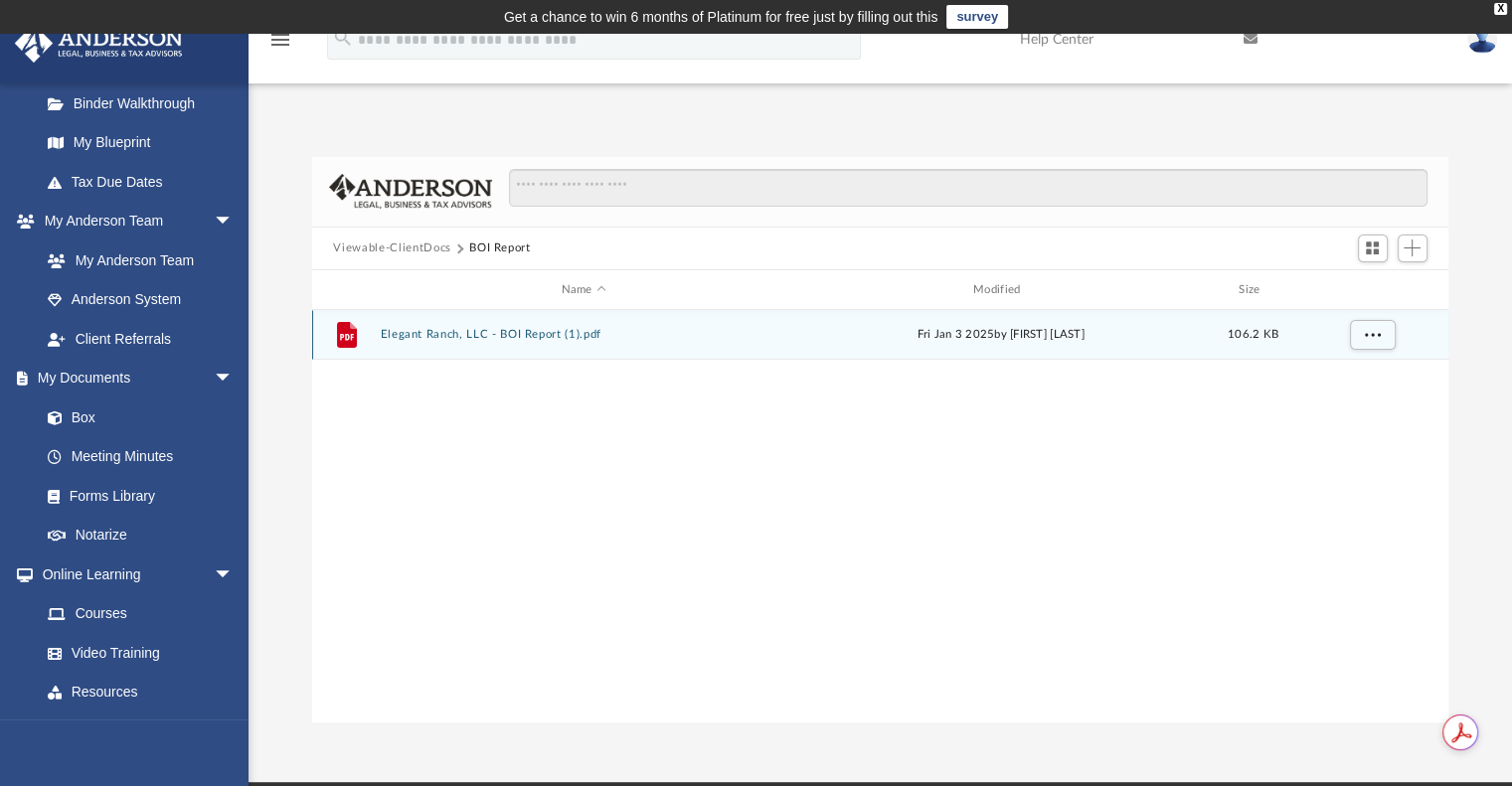 click on "Elegant Ranch, LLC - BOI Report (1).pdf" at bounding box center (584, 335) 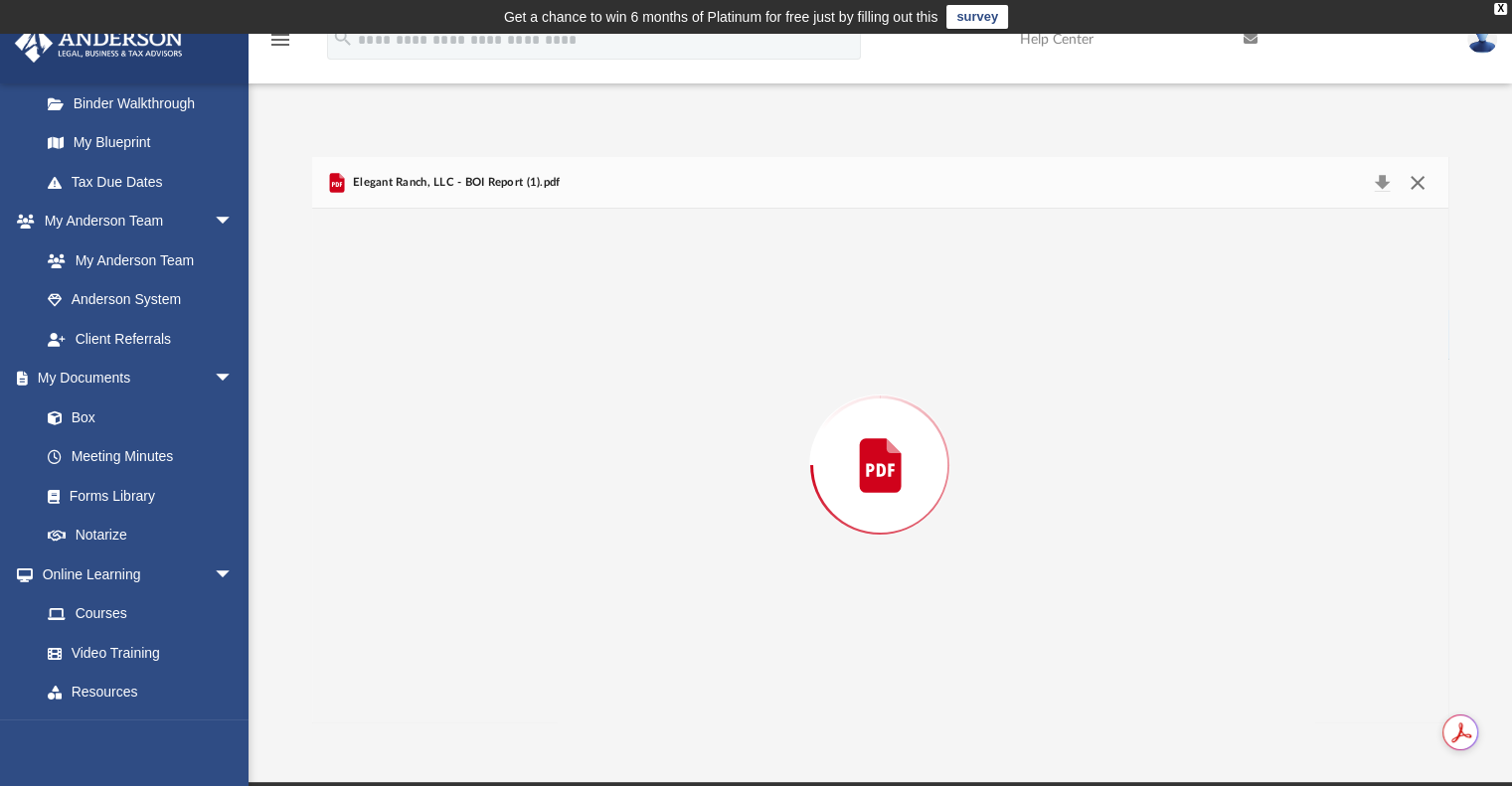 click at bounding box center [1418, 183] 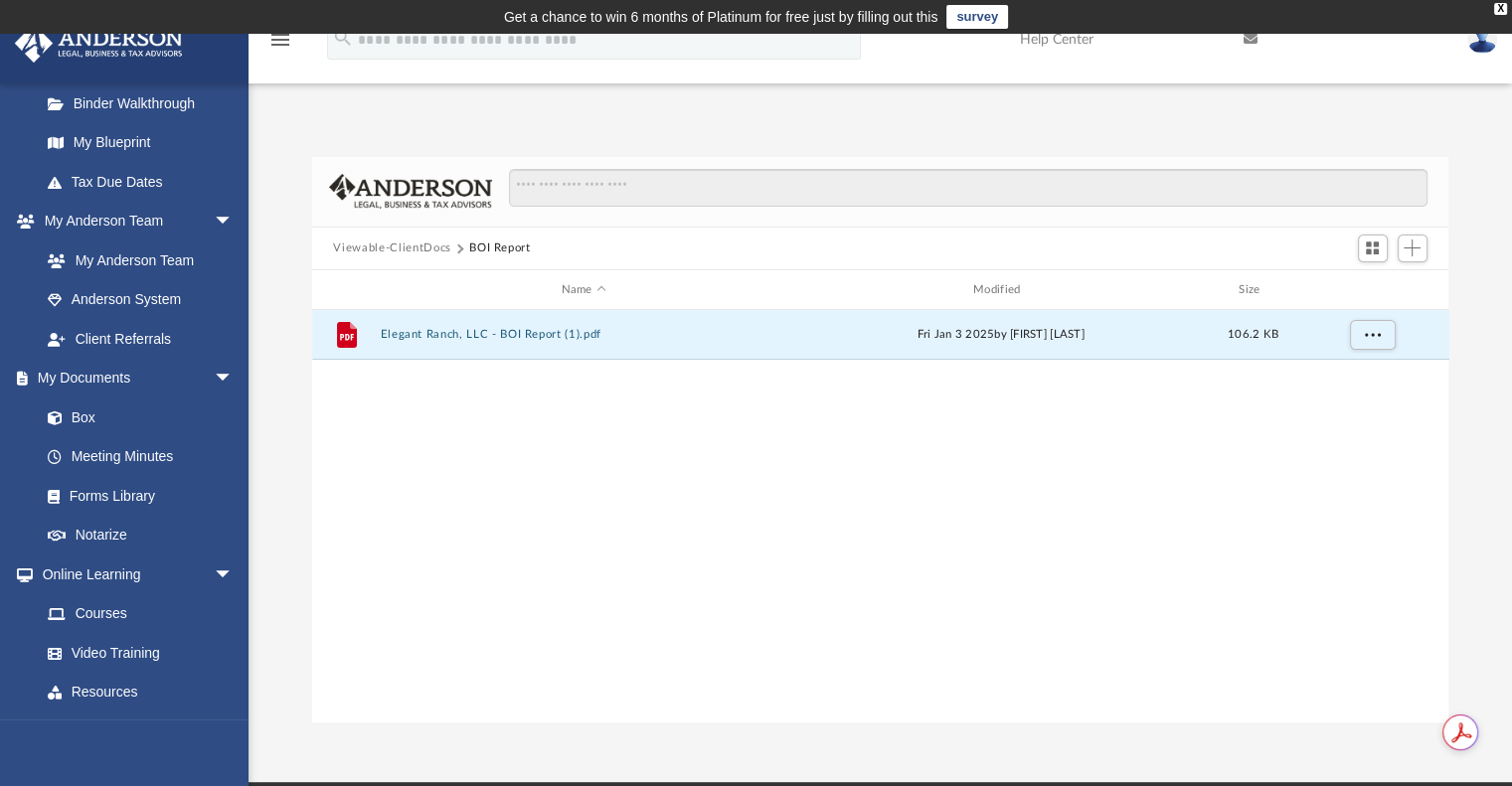 click on "Viewable-ClientDocs" at bounding box center [392, 248] 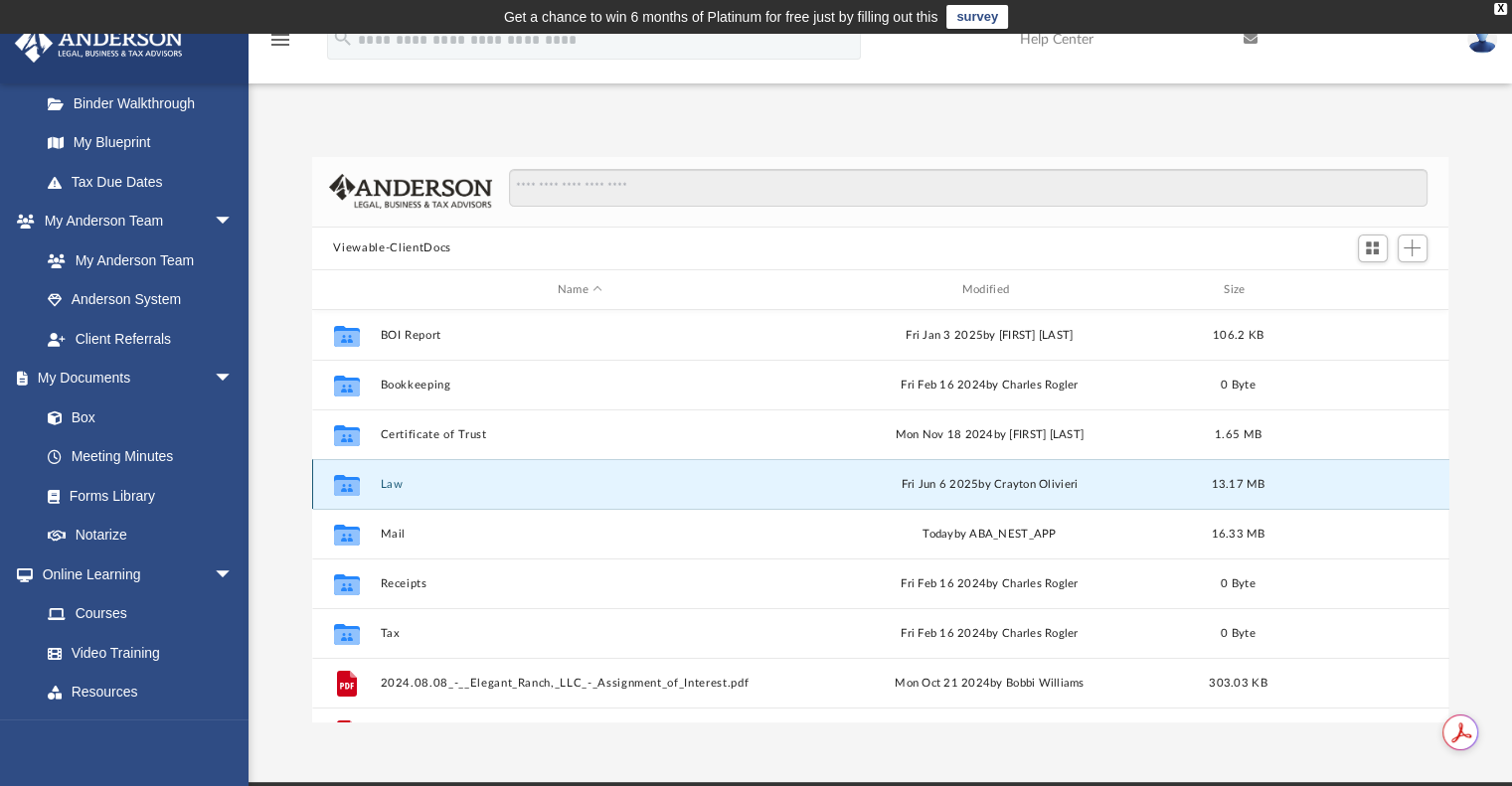 click on "Law" at bounding box center [580, 484] 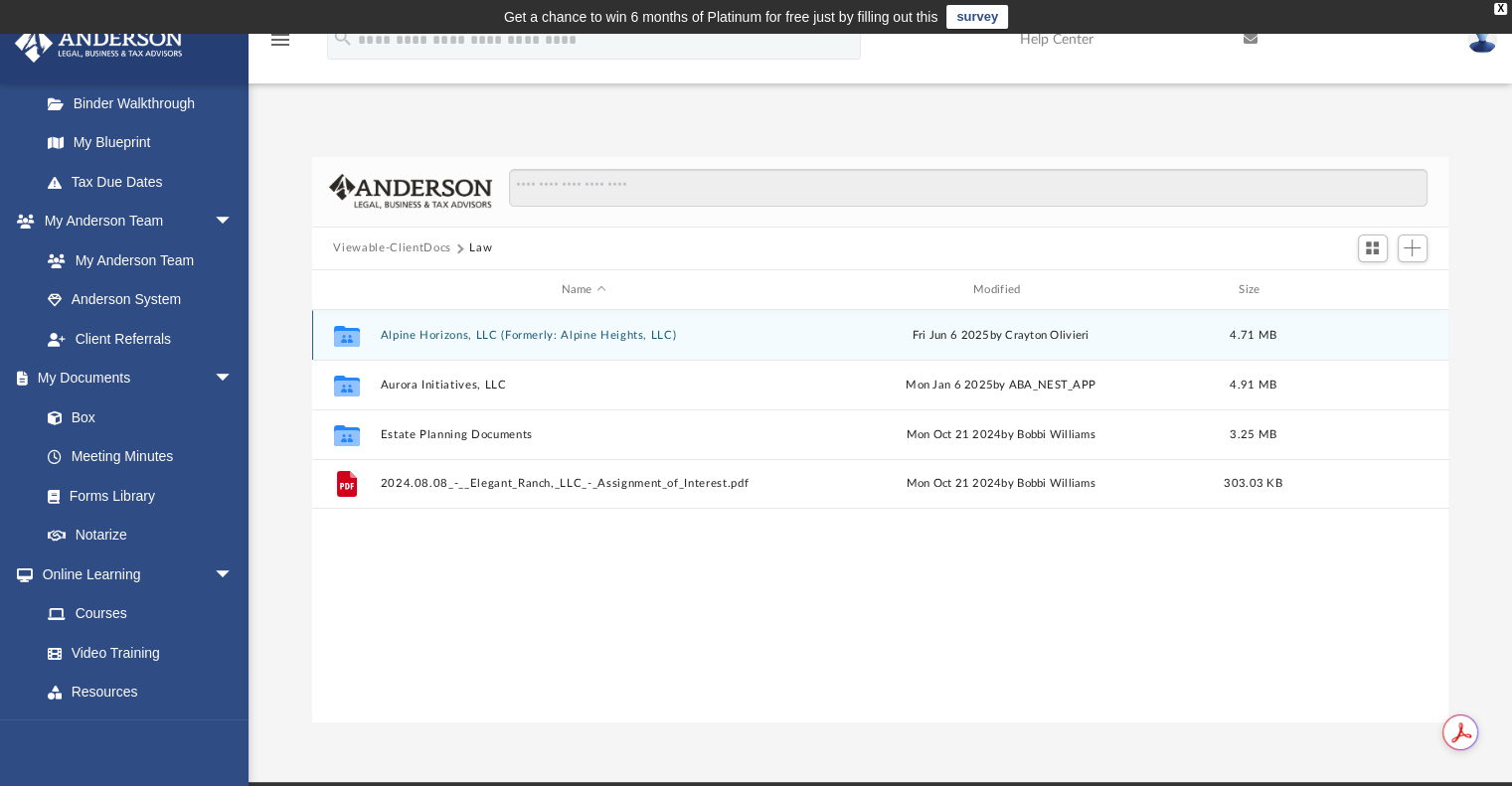 click on "Alpine Horizons, LLC (Formerly: Alpine Heights, LLC)" at bounding box center [584, 335] 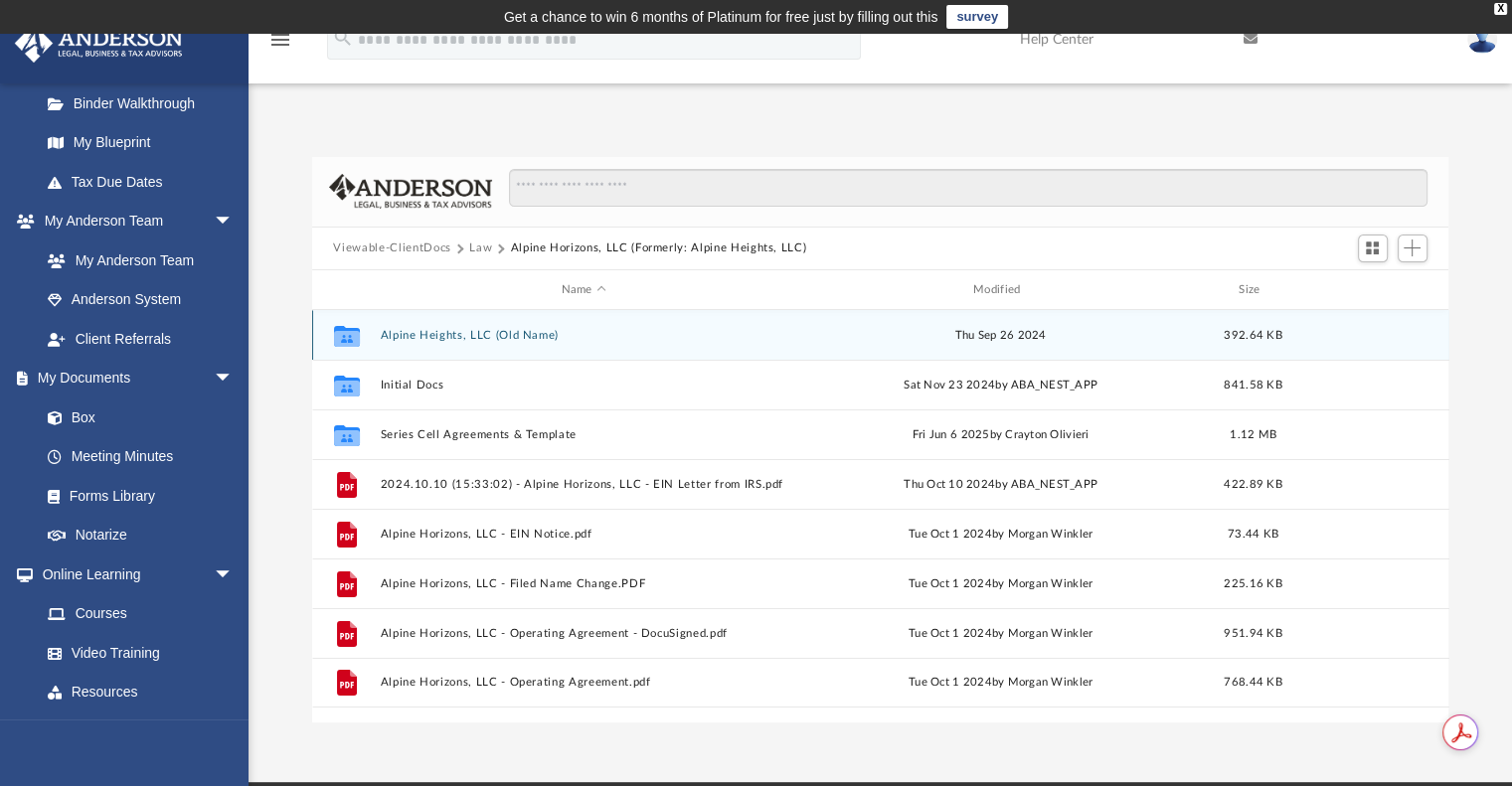 click on "Alpine Heights, LLC (Old Name)" at bounding box center [584, 335] 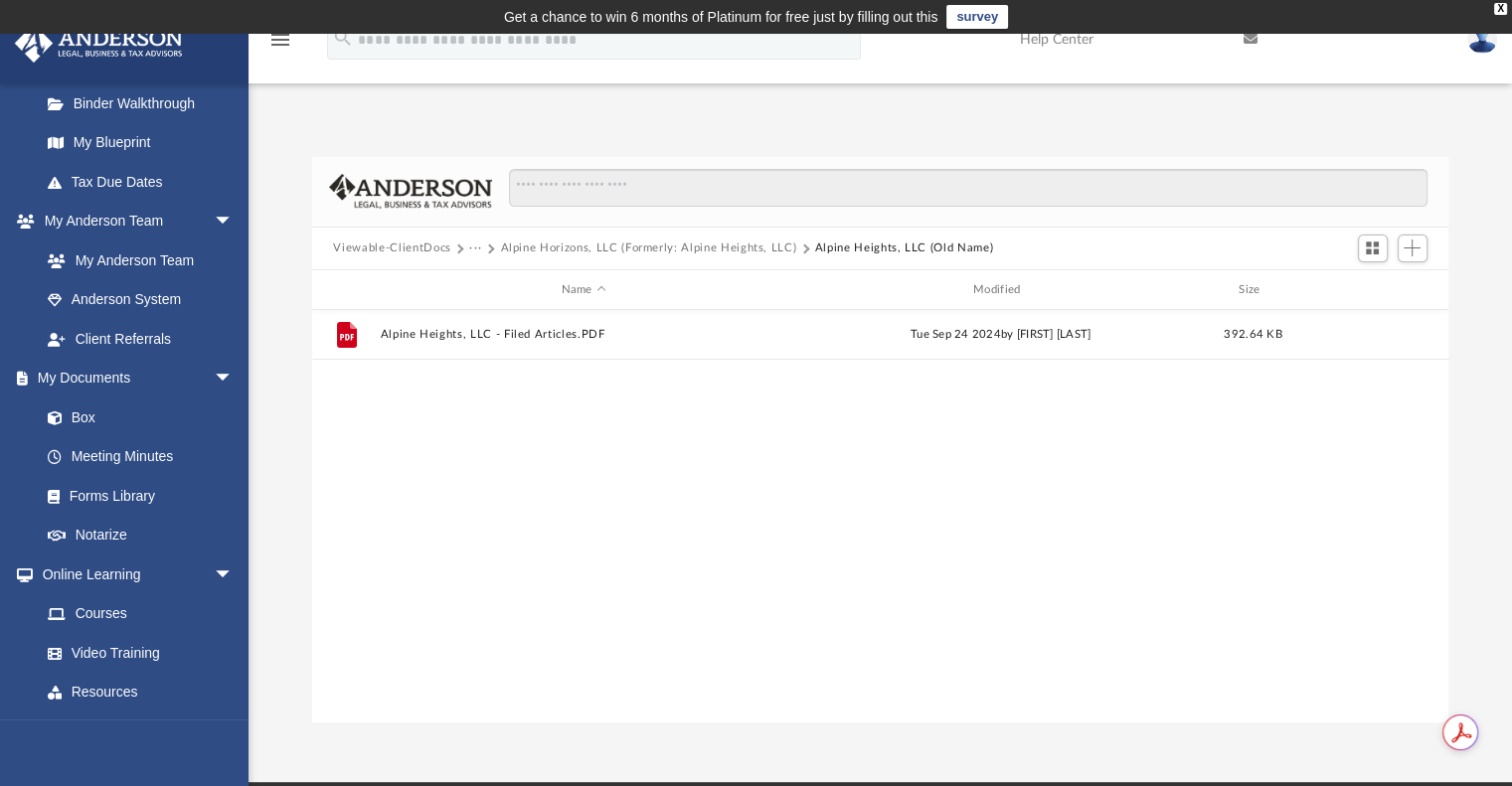 click on "Alpine Horizons, LLC (Formerly: Alpine Heights, LLC)" at bounding box center (648, 248) 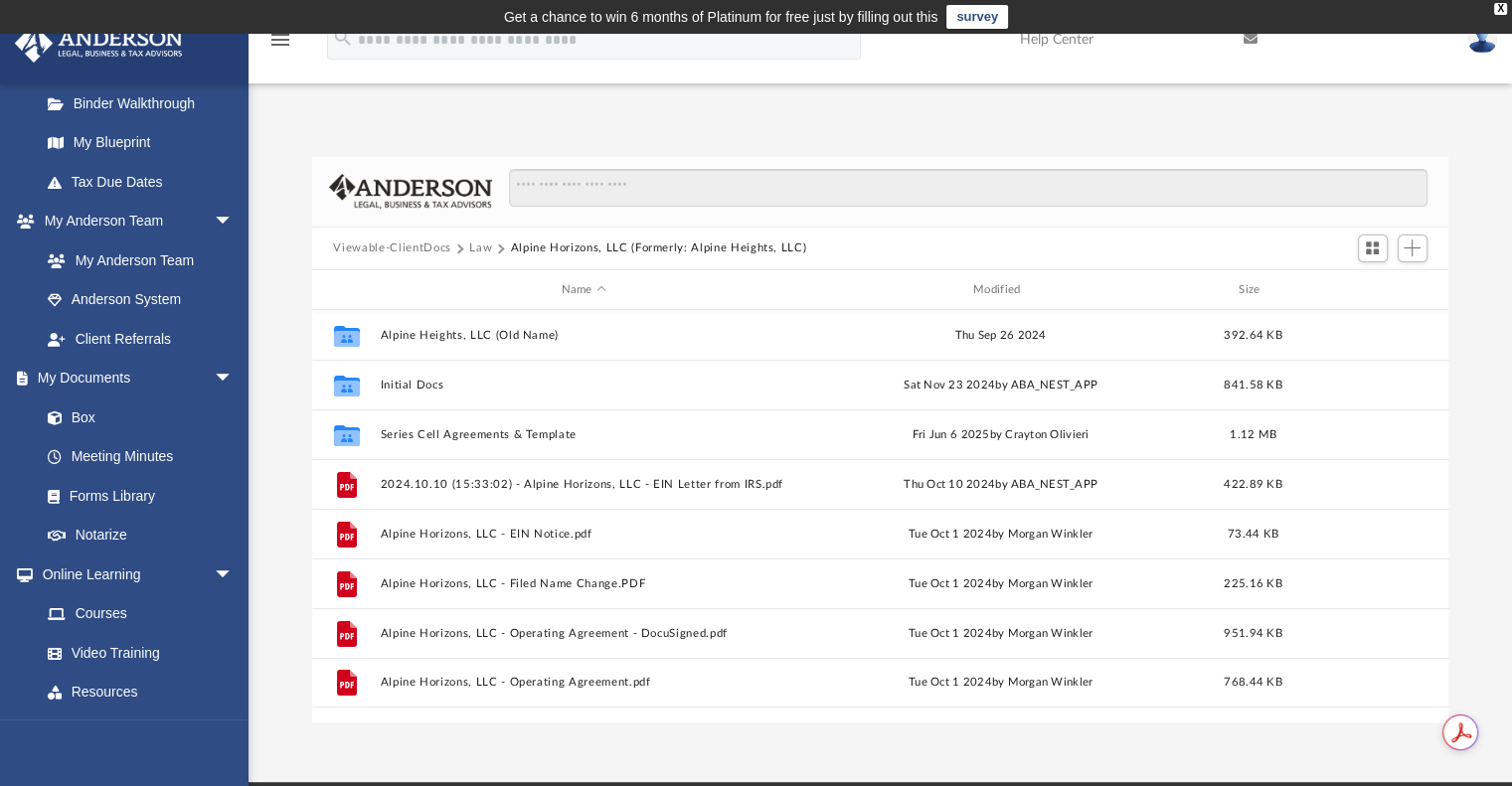 click on "Law" at bounding box center [480, 248] 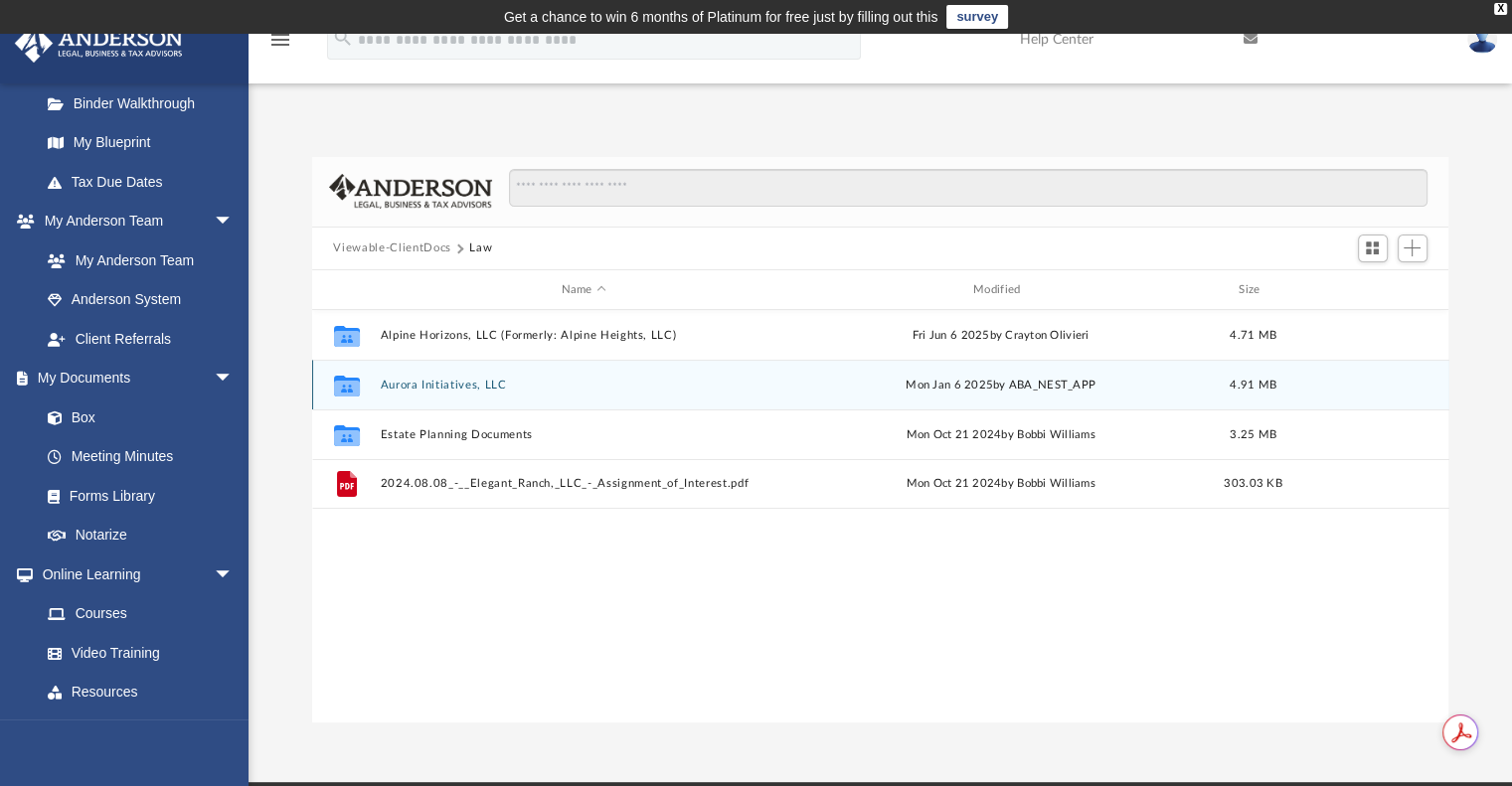 click on "Collaborated Folder Aurora Initiatives, LLC Mon Jan 6 2025   by ABA_NEST_APP 4.91 MB" at bounding box center [881, 385] 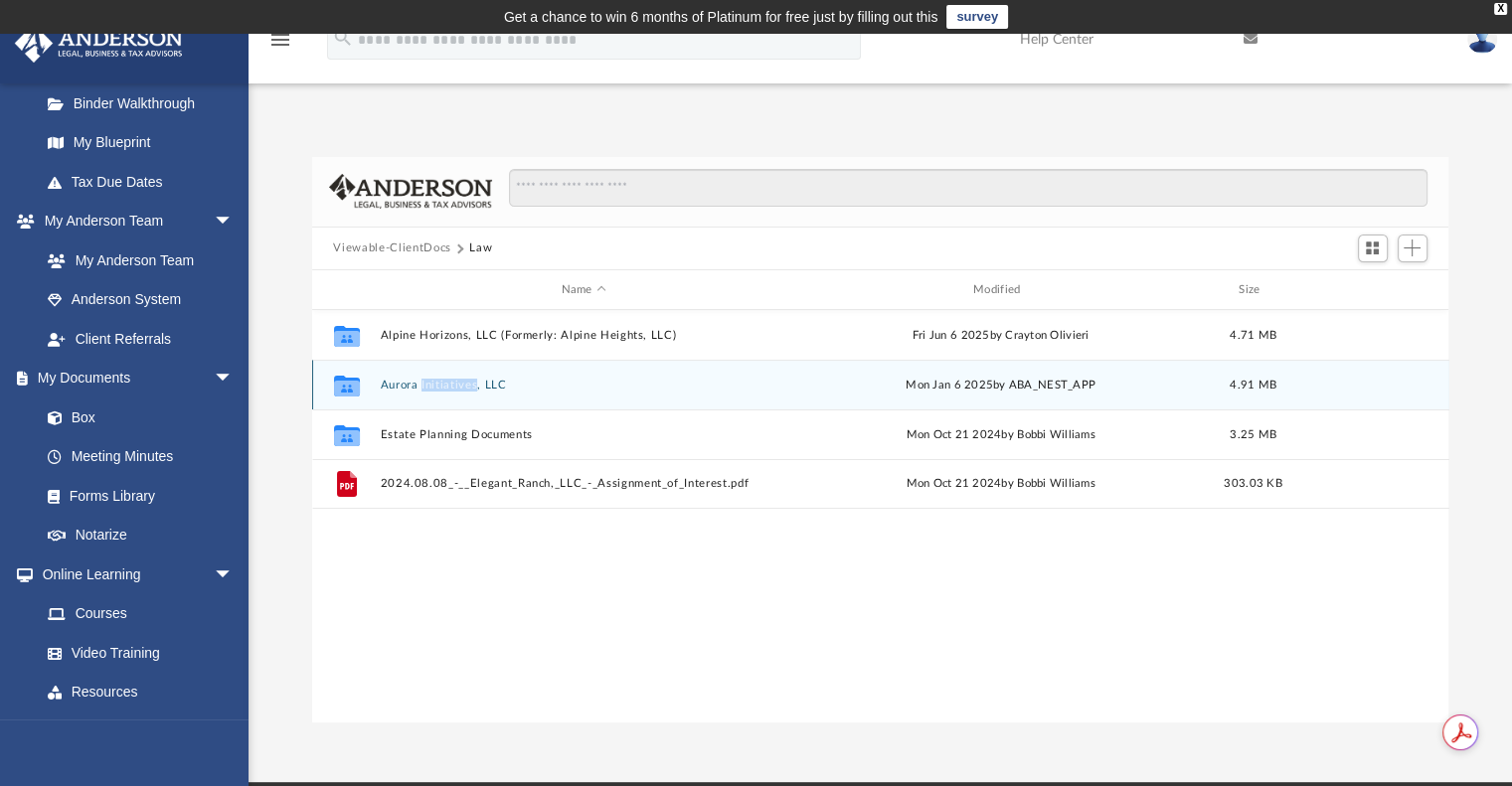 click on "Collaborated Folder Aurora Initiatives, LLC Mon Jan 6 2025   by ABA_NEST_APP 4.91 MB" at bounding box center (881, 385) 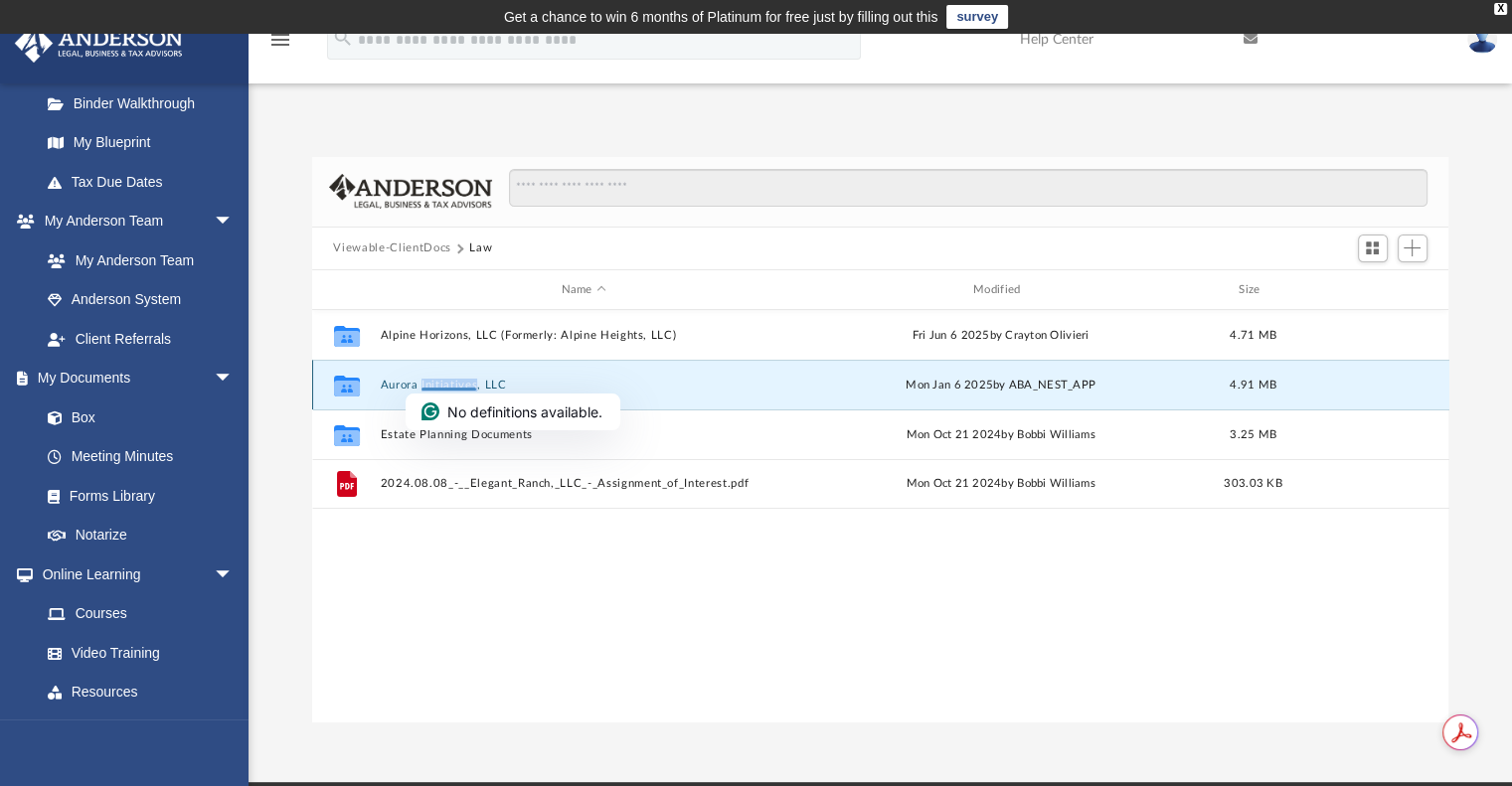 click on "Aurora Initiatives, LLC" at bounding box center [584, 385] 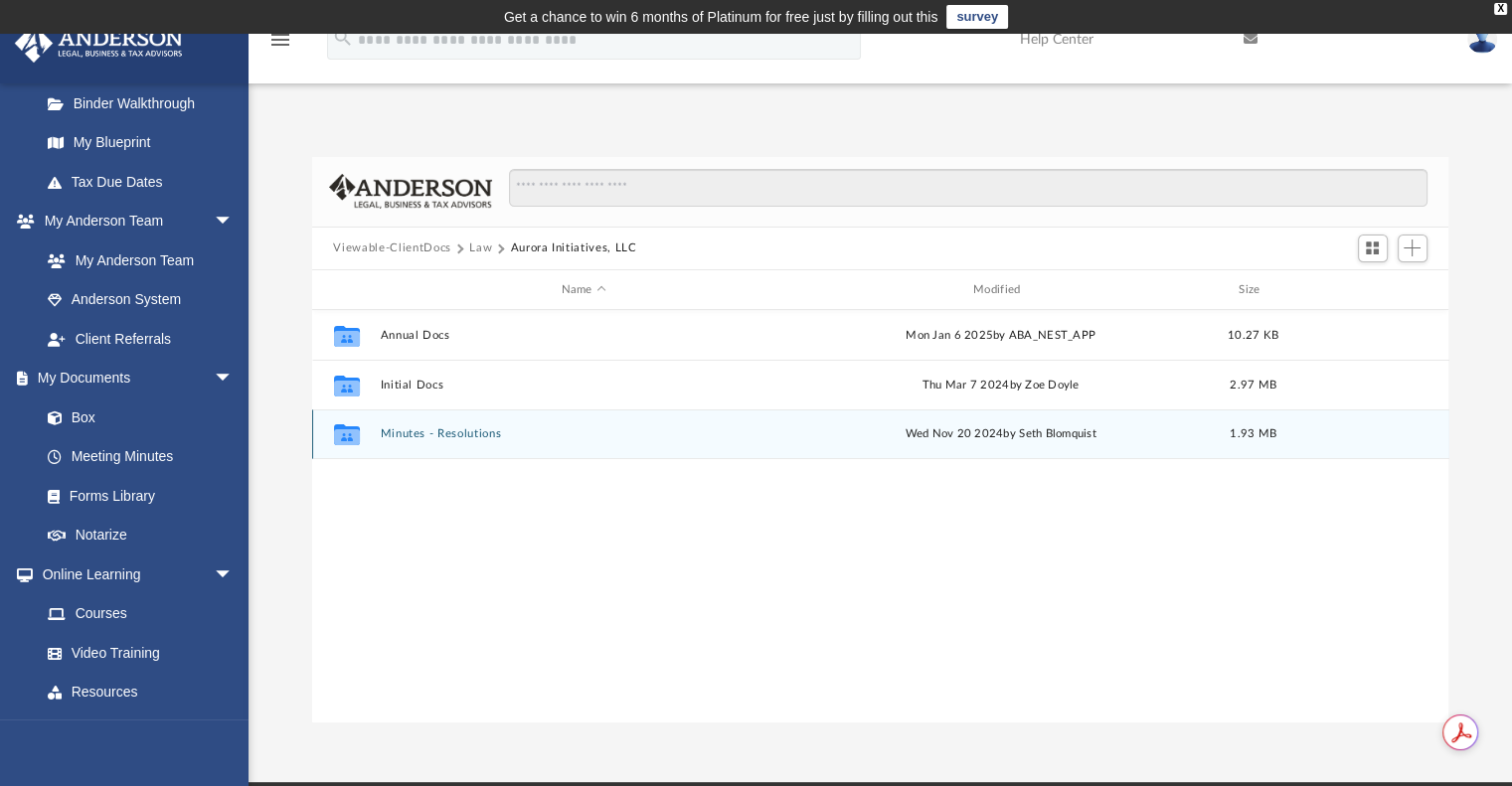 click on "Minutes - Resolutions" at bounding box center [584, 434] 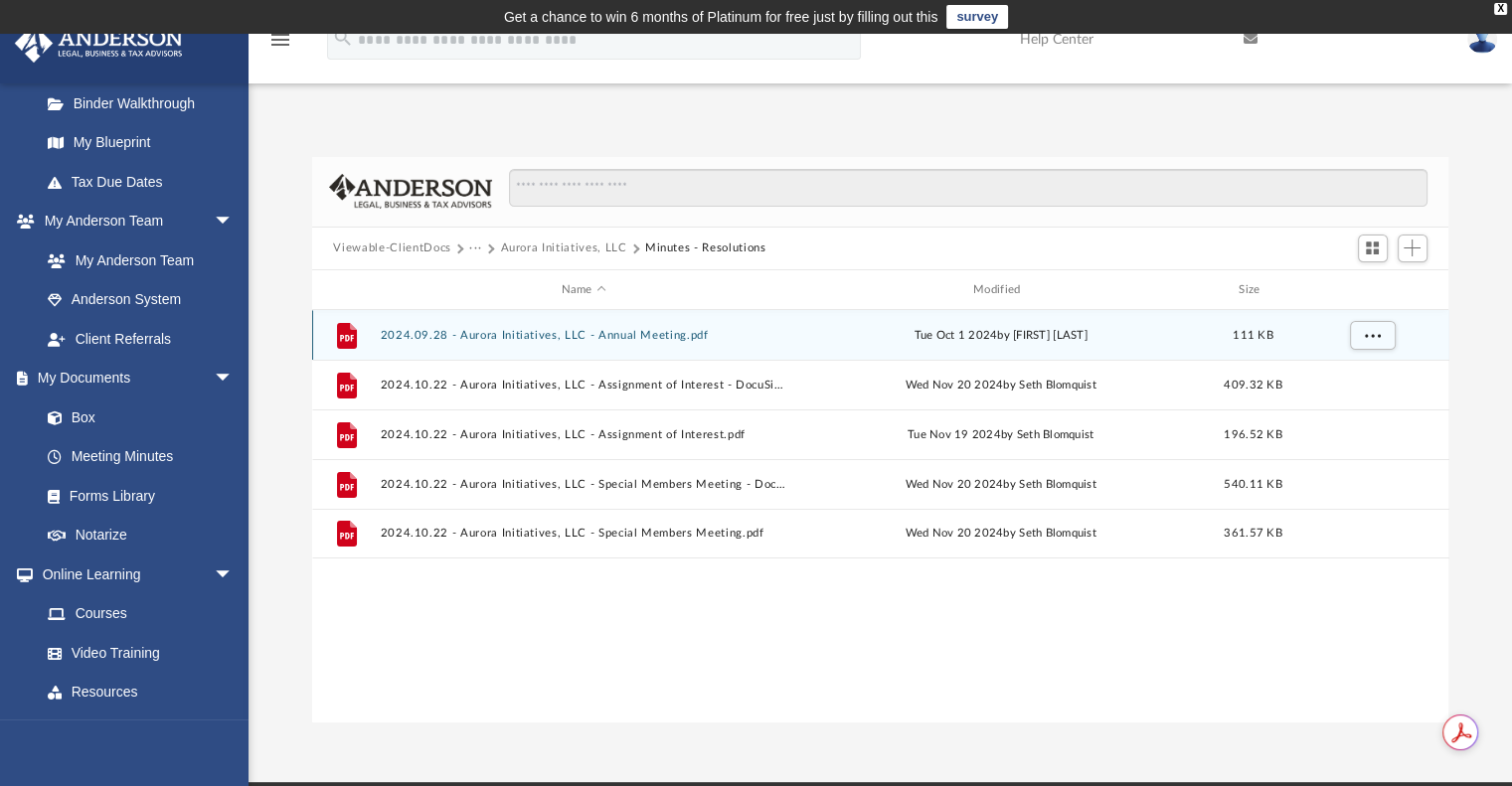 click on "2024.09.28 -  Aurora Initiatives, LLC - Annual Meeting.pdf" at bounding box center [584, 335] 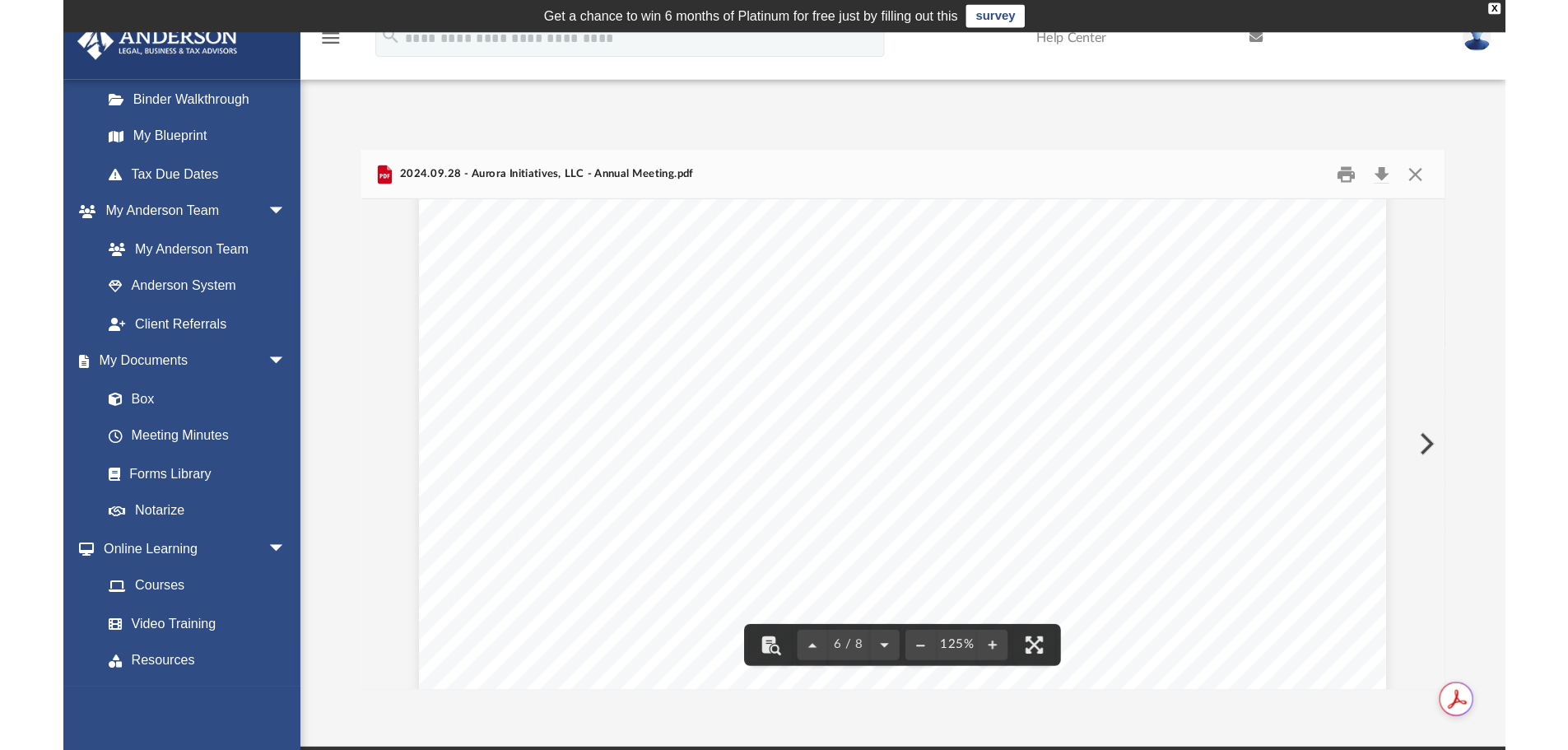 scroll, scrollTop: 6422, scrollLeft: 0, axis: vertical 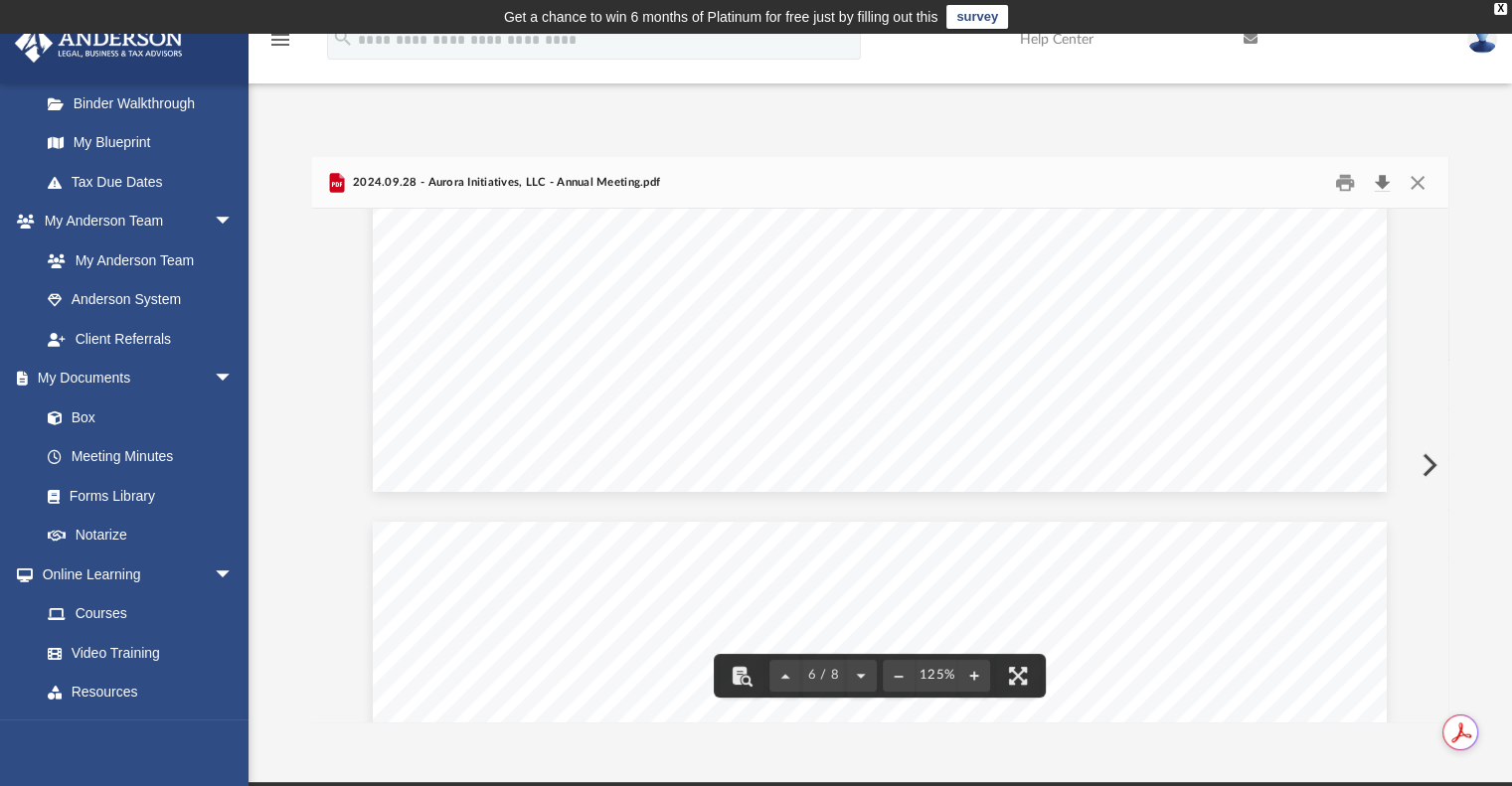 click at bounding box center (1383, 182) 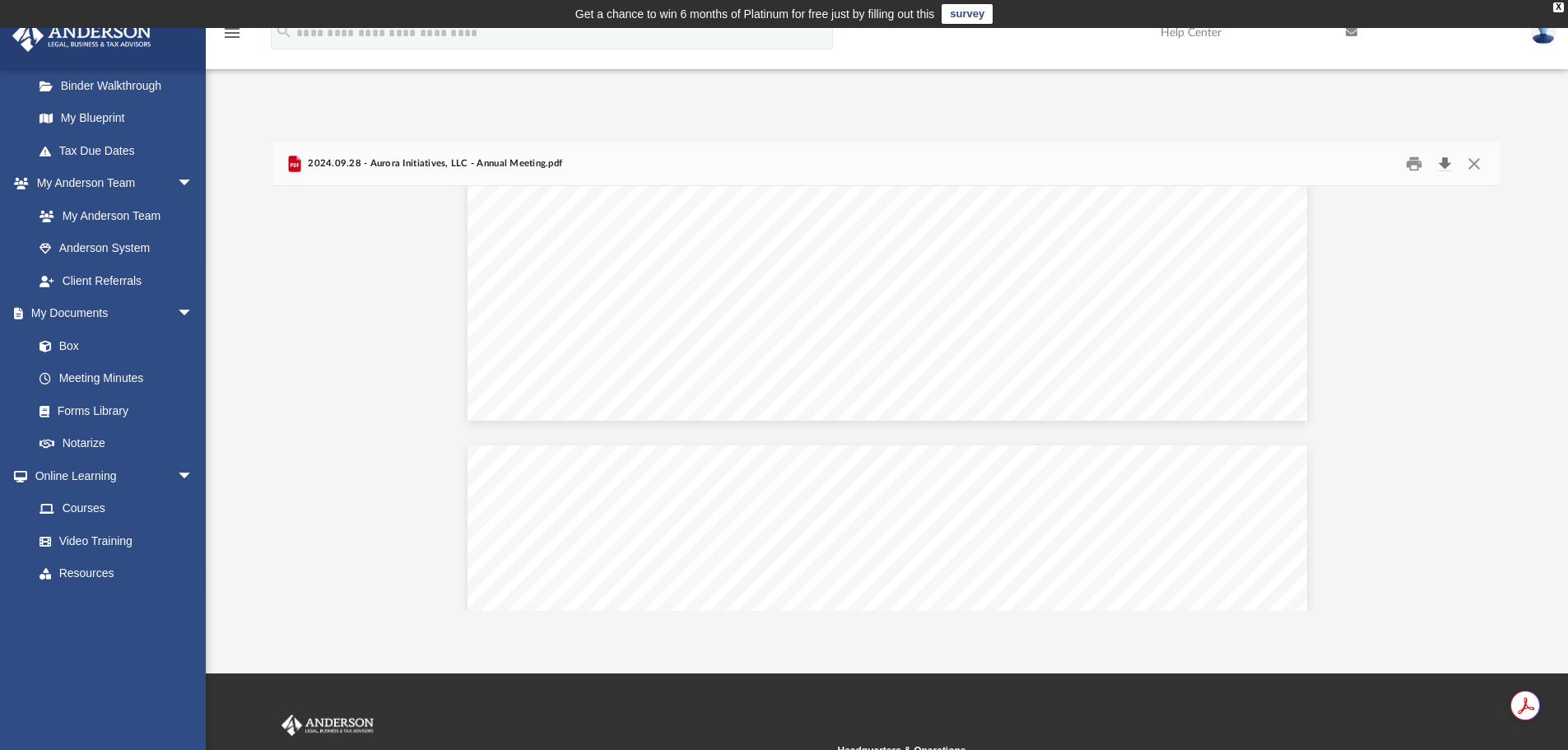 scroll, scrollTop: 293, scrollLeft: 0, axis: vertical 